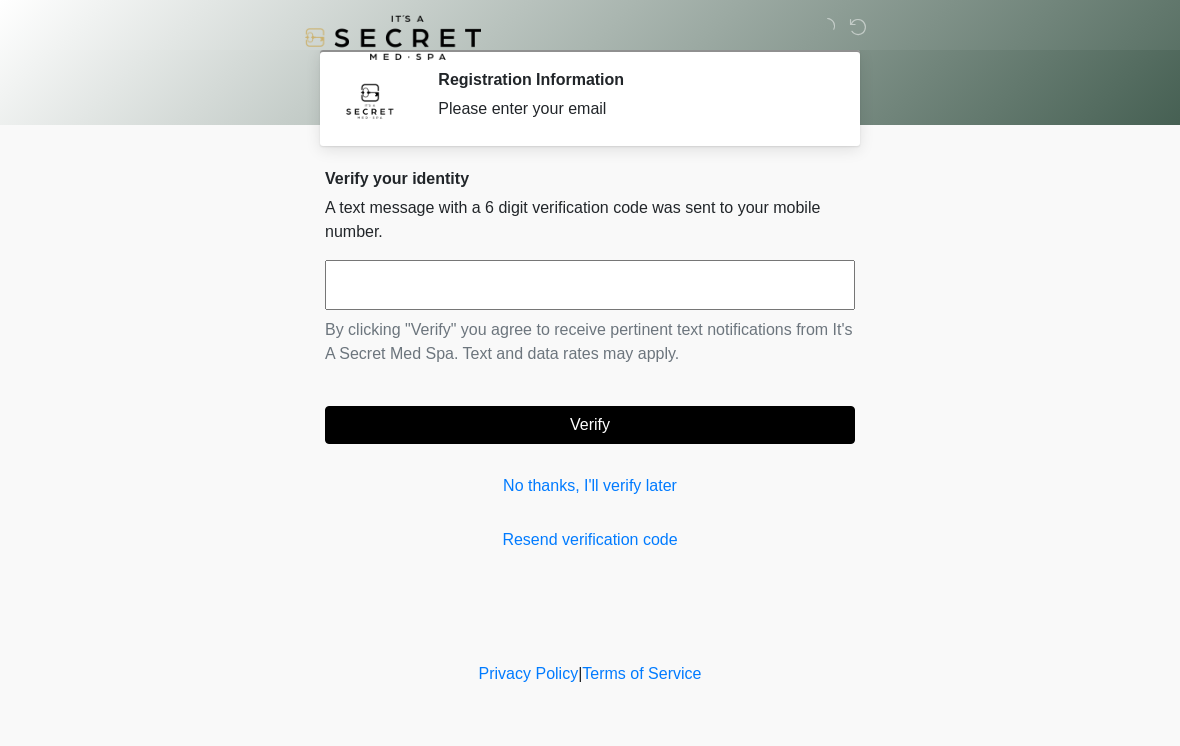 scroll, scrollTop: 0, scrollLeft: 0, axis: both 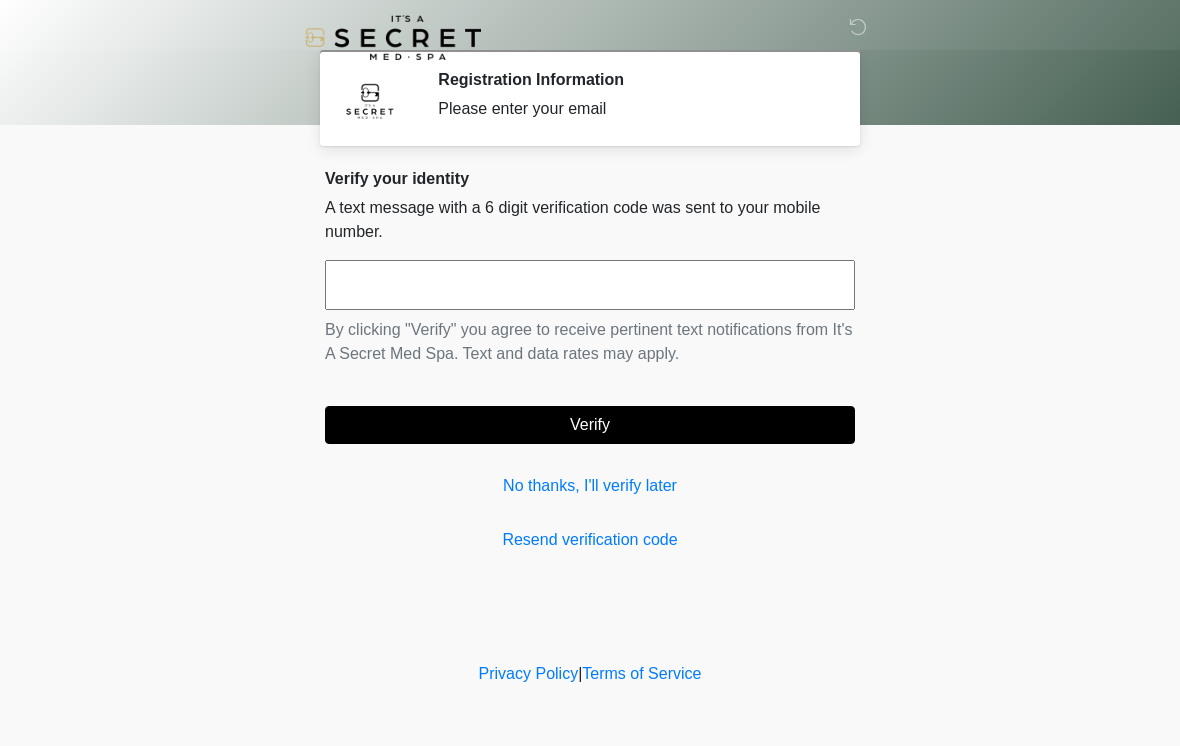 click at bounding box center (590, 285) 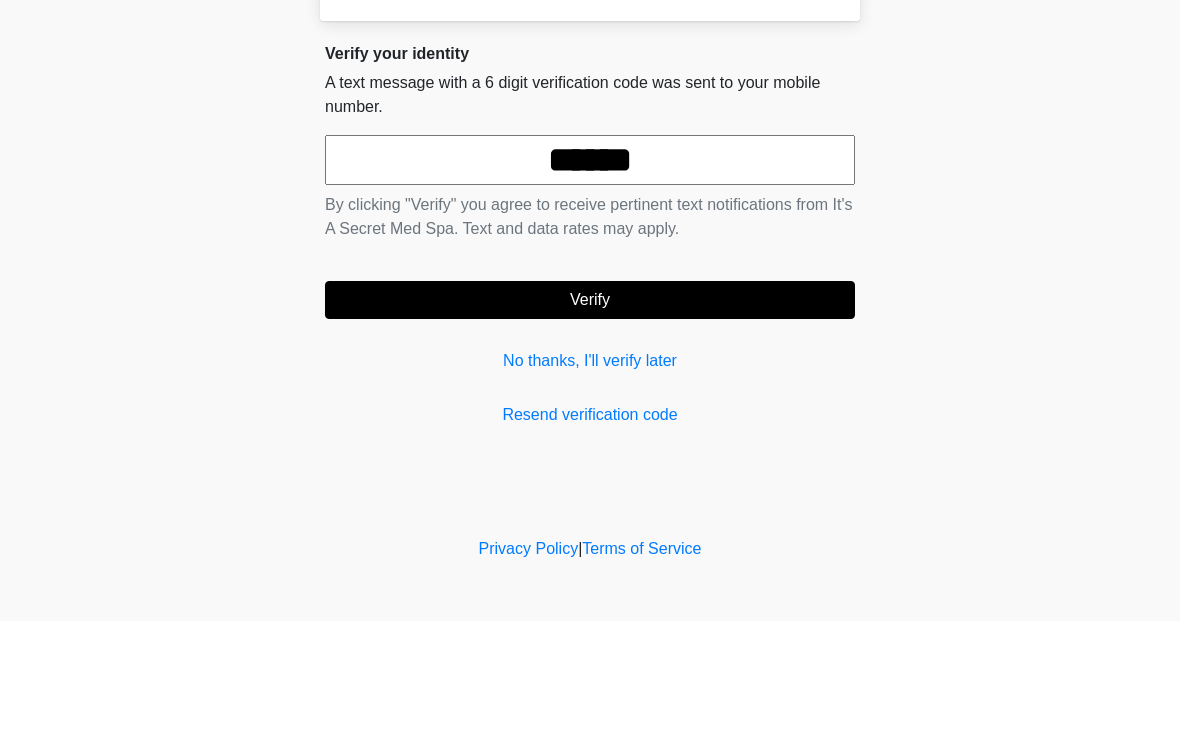 type on "******" 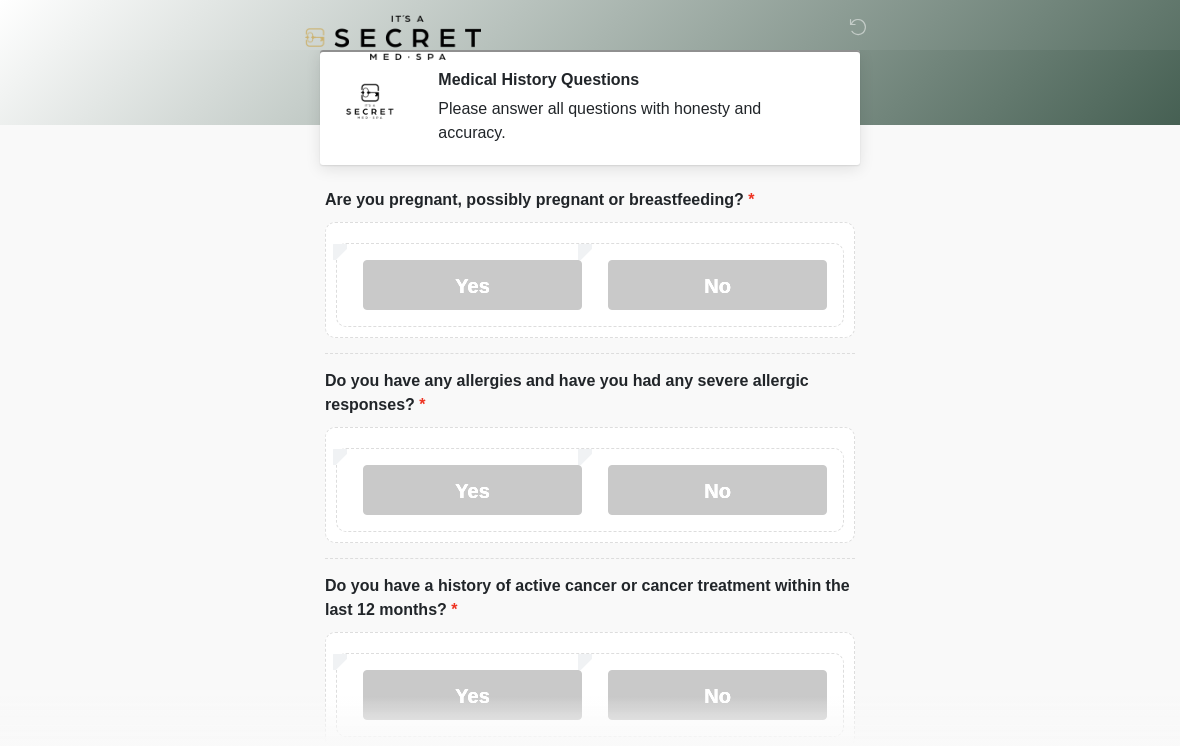 click on "No" at bounding box center (717, 285) 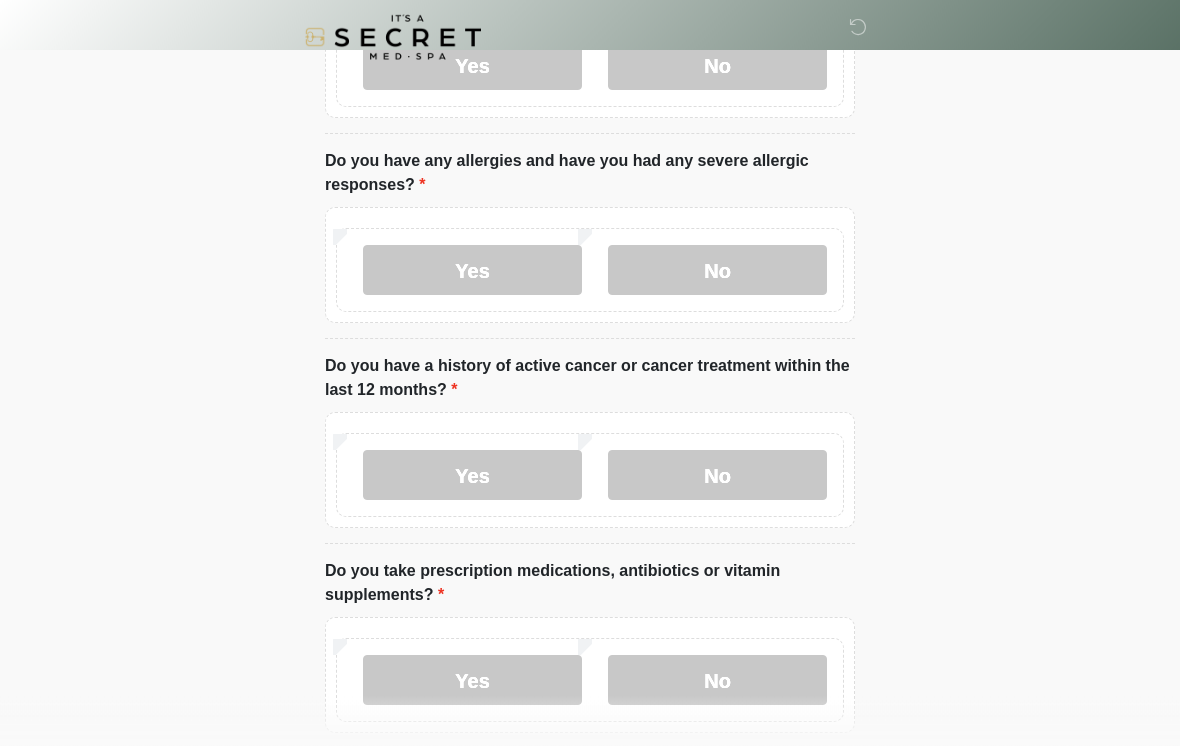 scroll, scrollTop: 220, scrollLeft: 0, axis: vertical 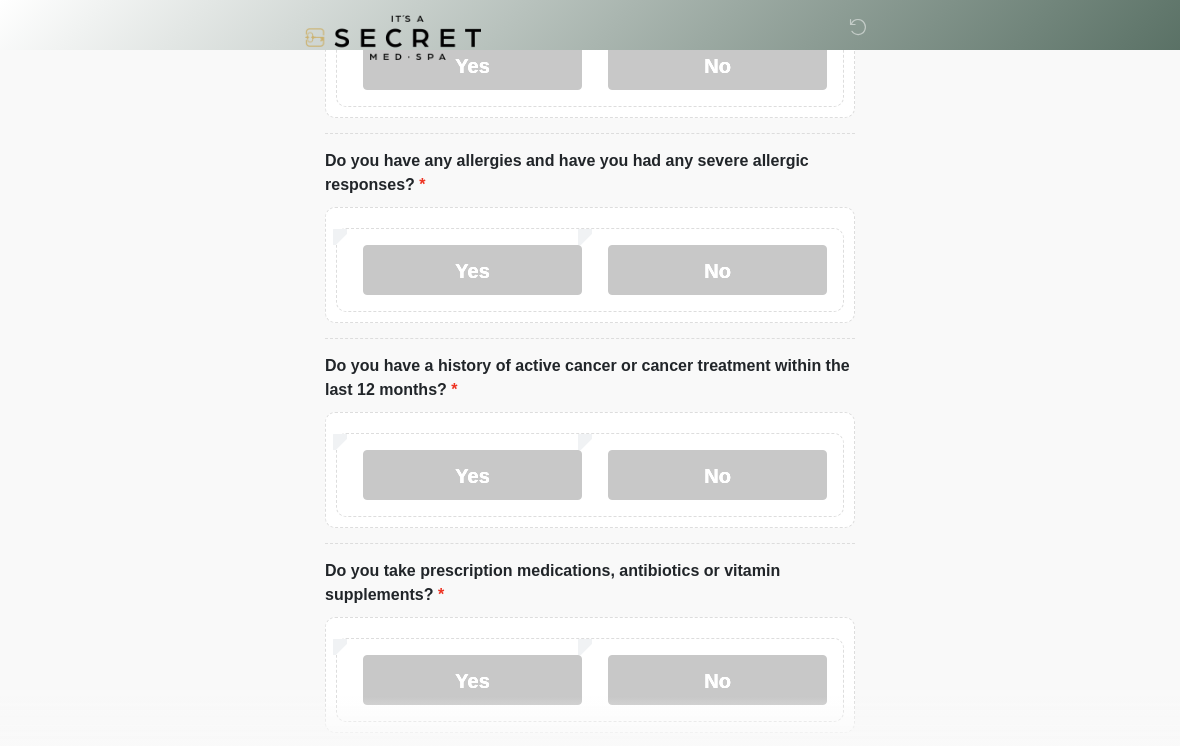 click on "No" at bounding box center (717, 270) 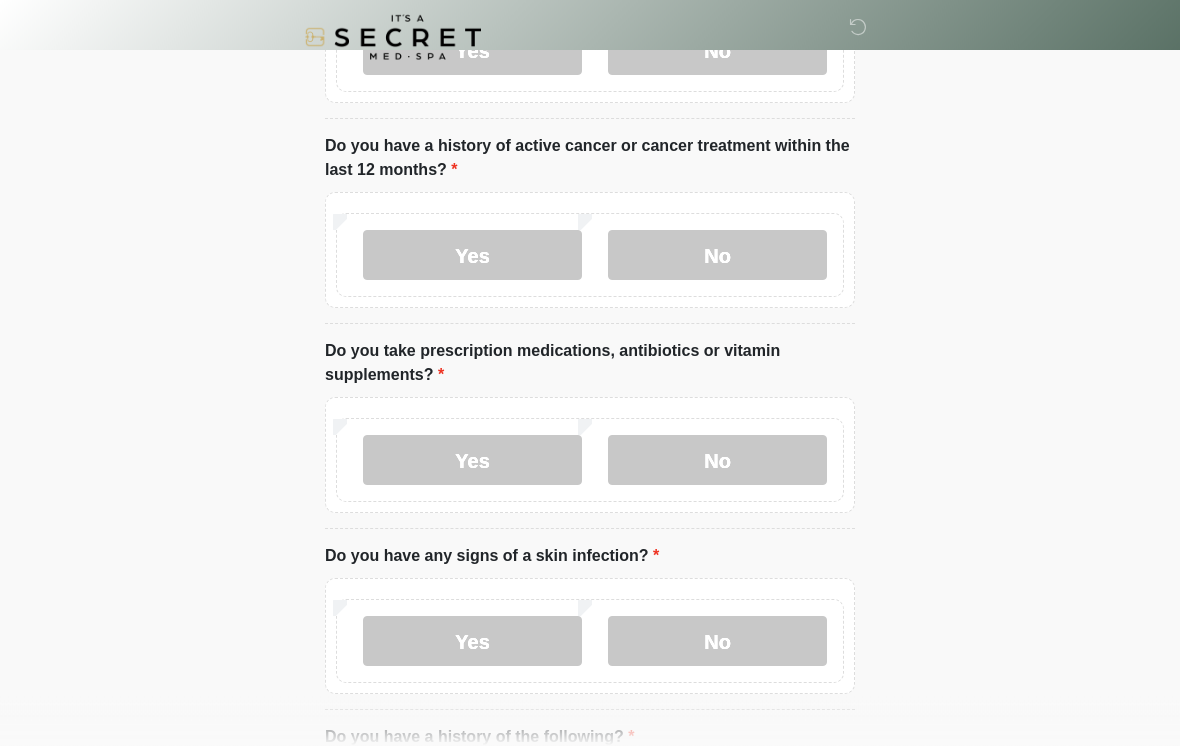 scroll, scrollTop: 441, scrollLeft: 0, axis: vertical 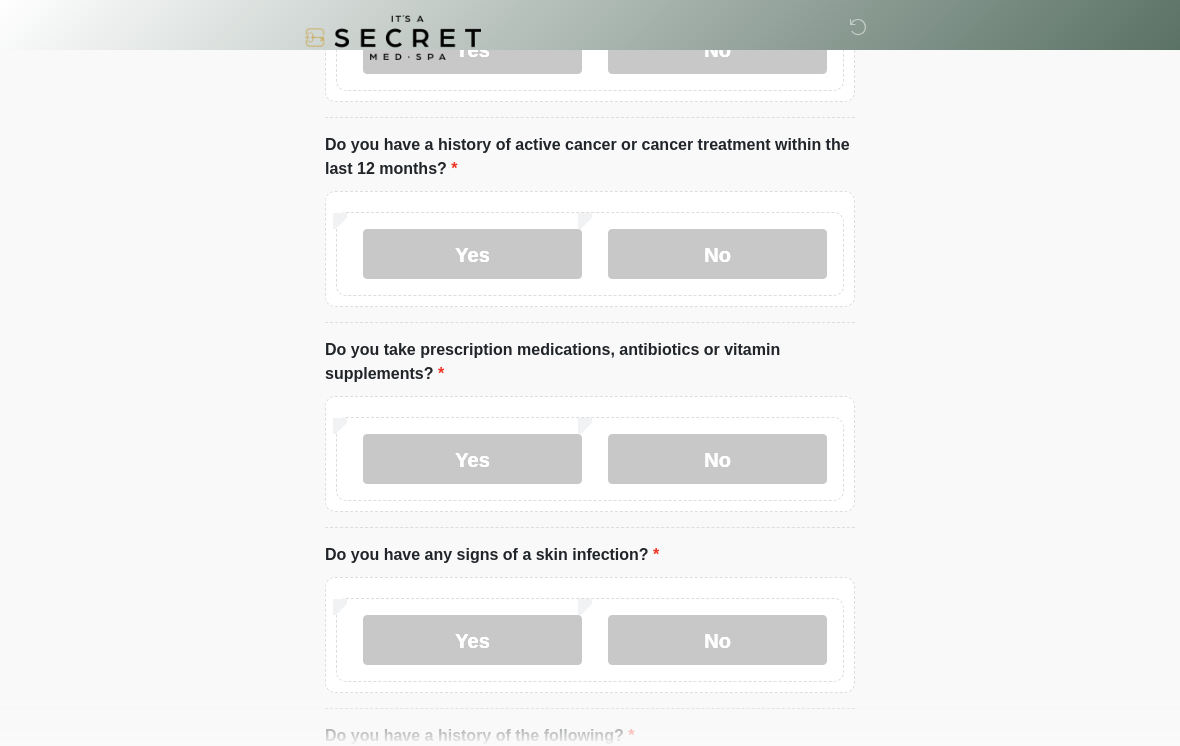 click on "No" at bounding box center [717, 254] 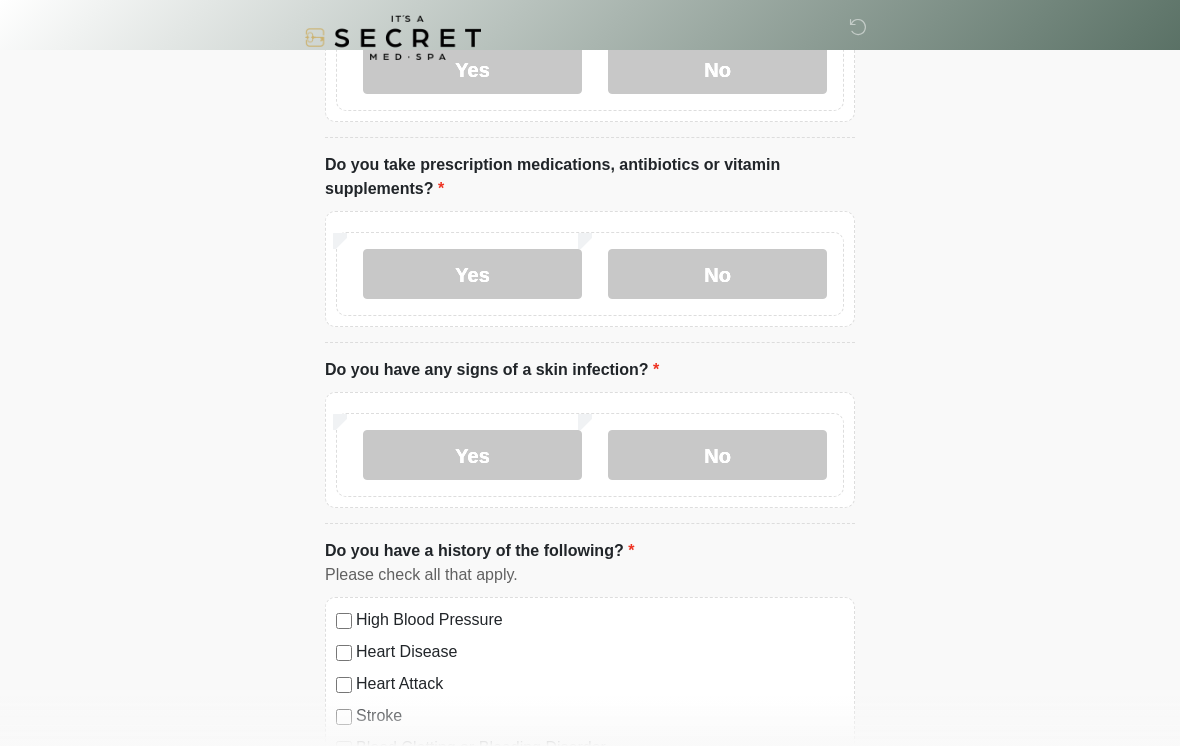 scroll, scrollTop: 628, scrollLeft: 0, axis: vertical 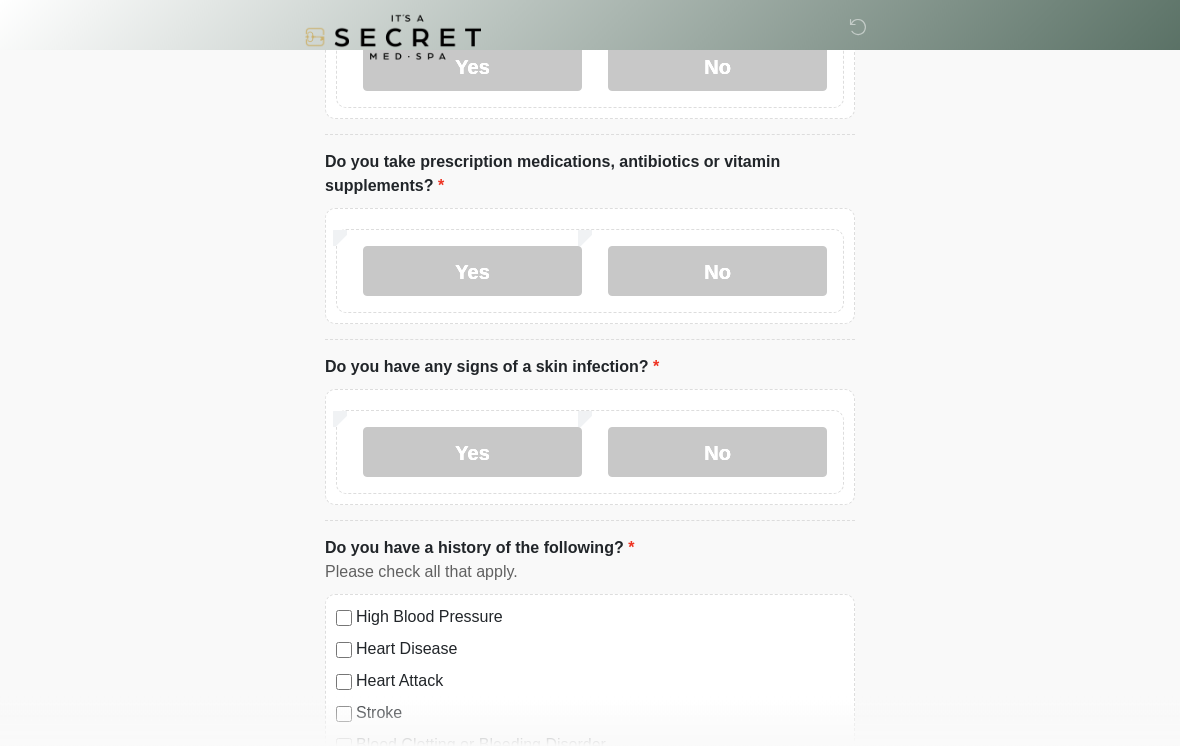 click on "Yes" at bounding box center (472, 272) 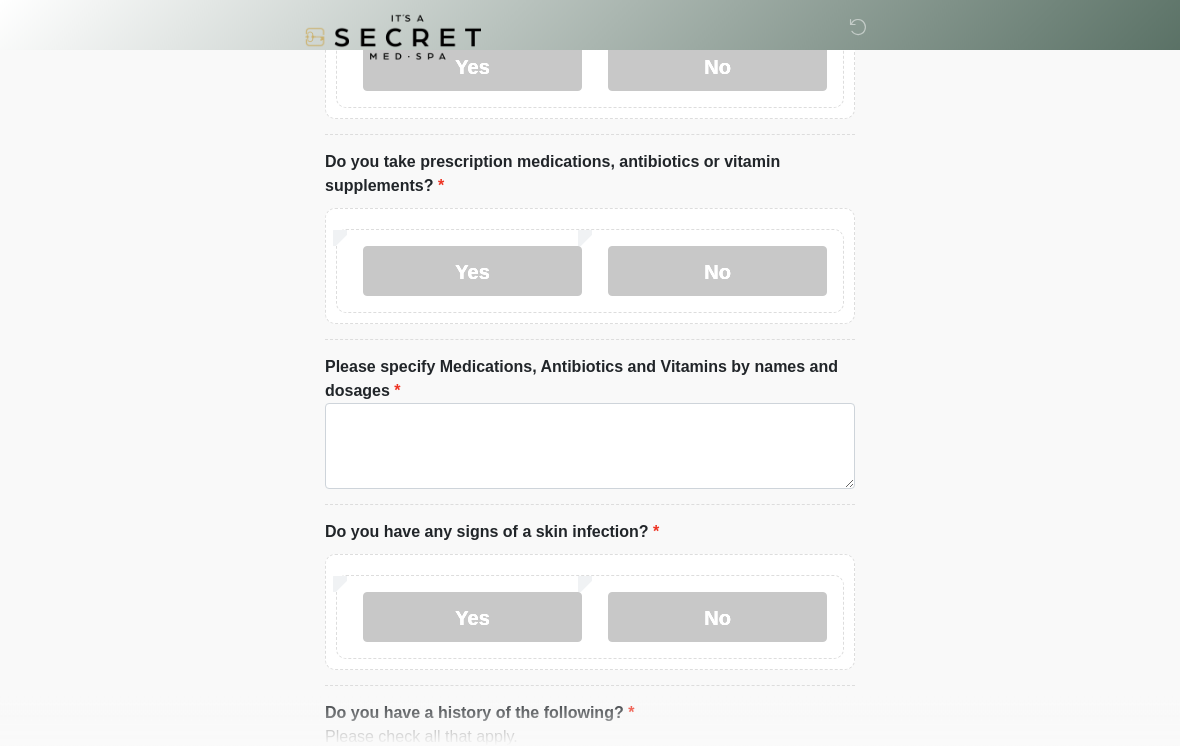 scroll, scrollTop: 629, scrollLeft: 0, axis: vertical 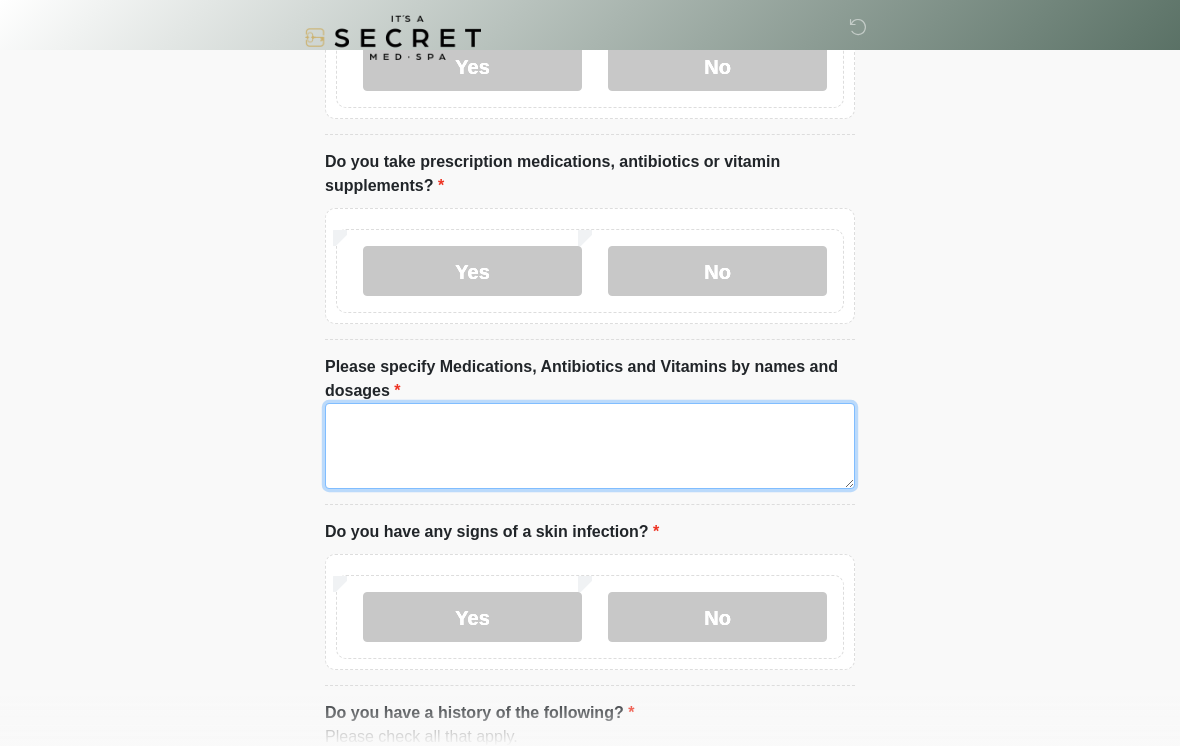 click on "Please specify Medications, Antibiotics and Vitamins by names and dosages" at bounding box center (590, 446) 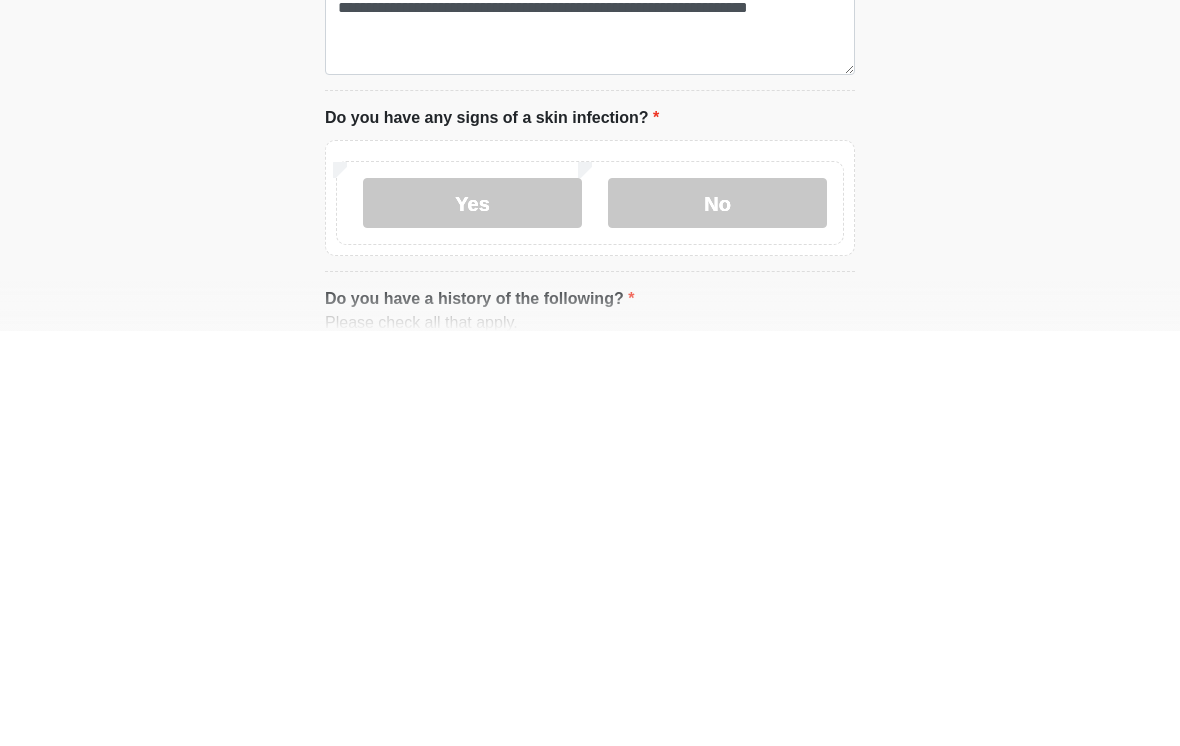 click on "No" at bounding box center [717, 618] 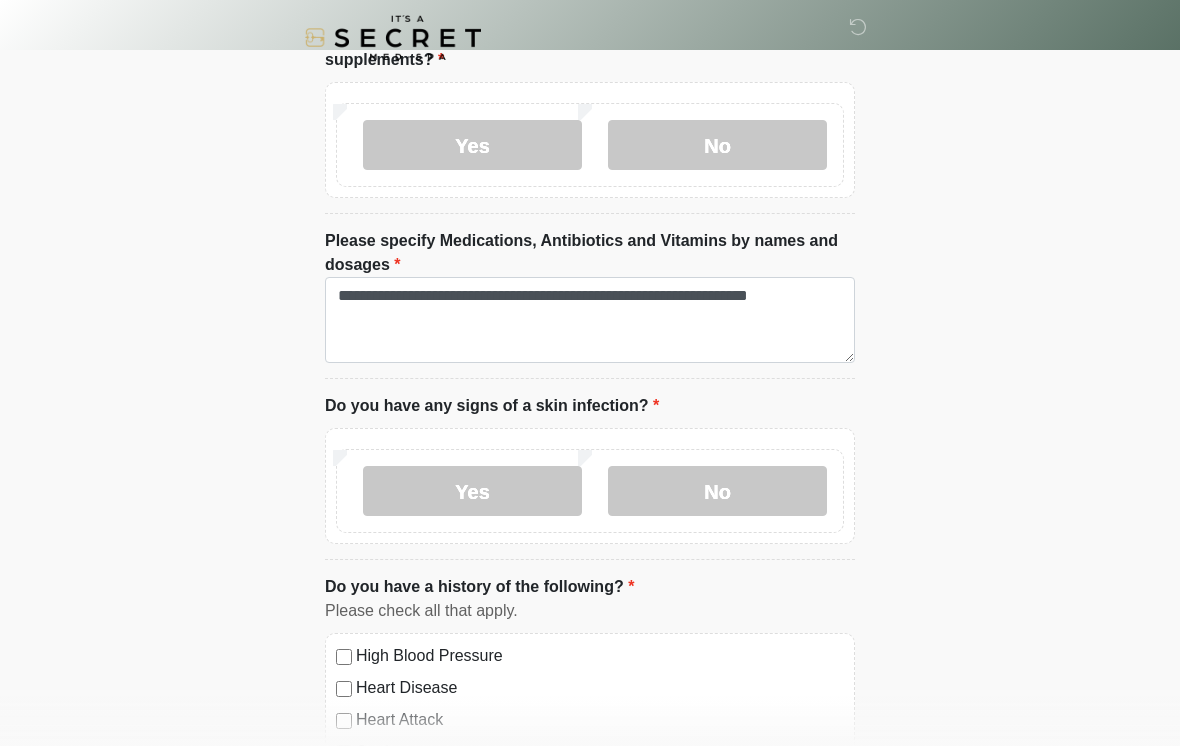 scroll, scrollTop: 721, scrollLeft: 0, axis: vertical 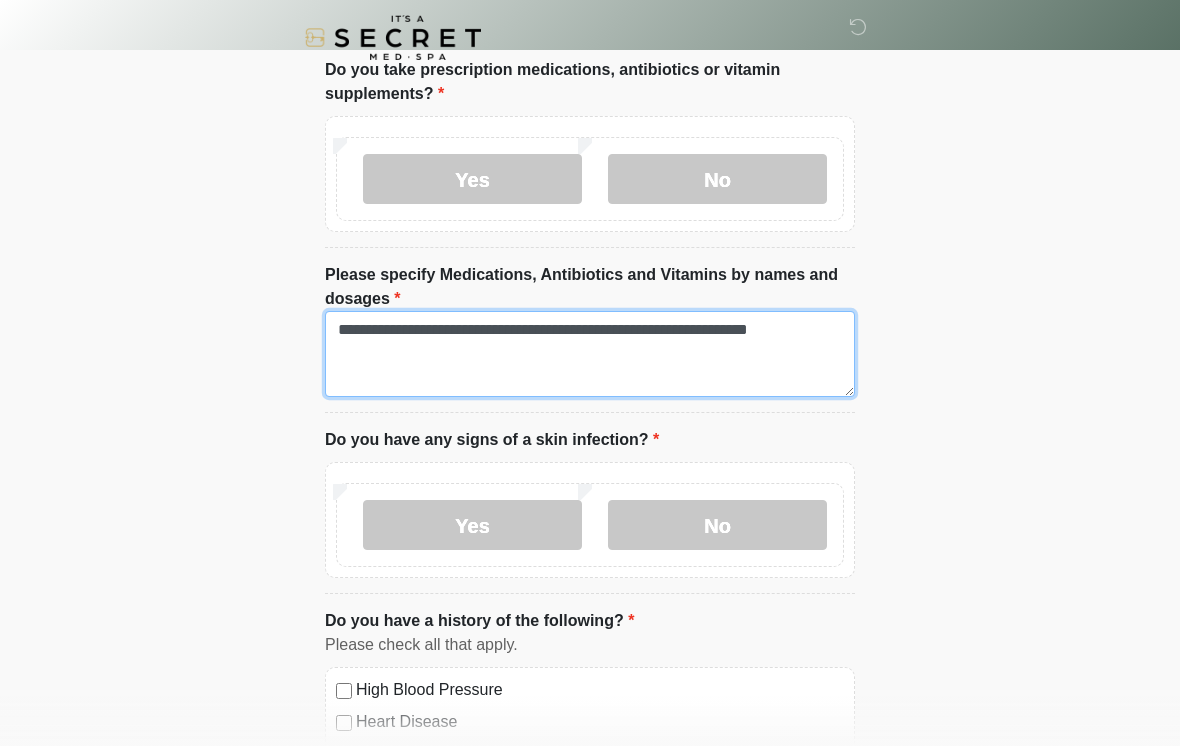 click on "**********" at bounding box center [590, 354] 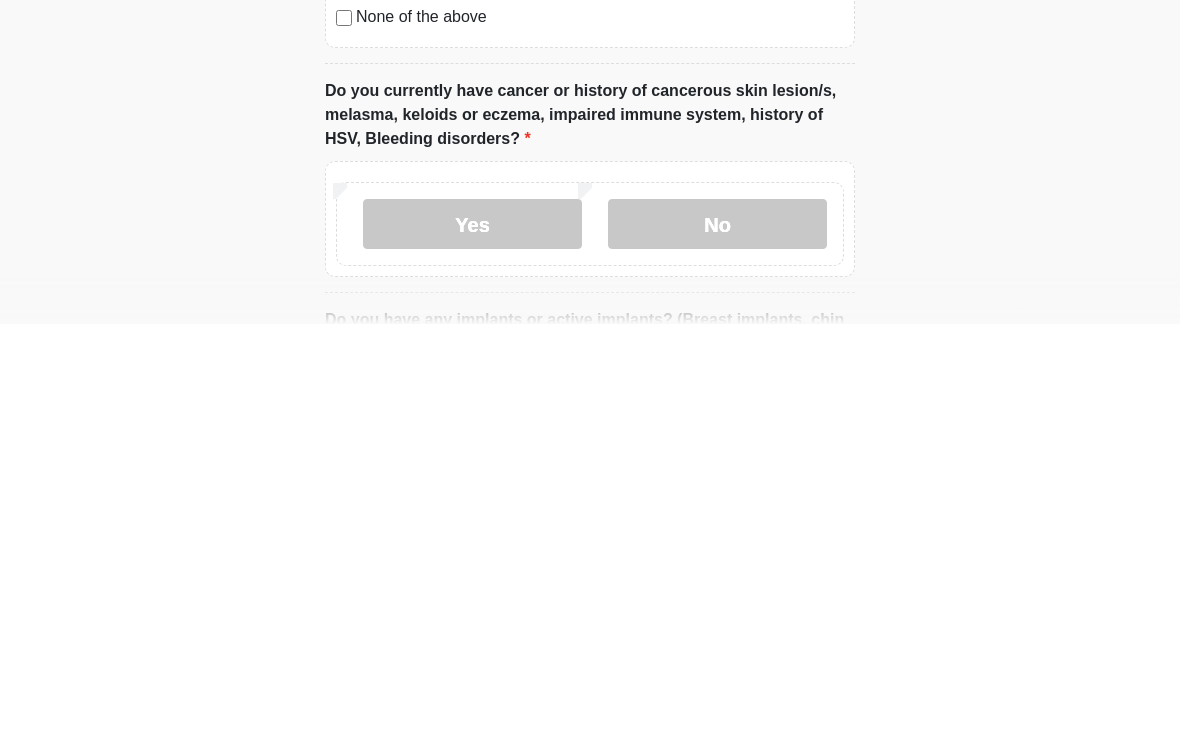 scroll, scrollTop: 1353, scrollLeft: 0, axis: vertical 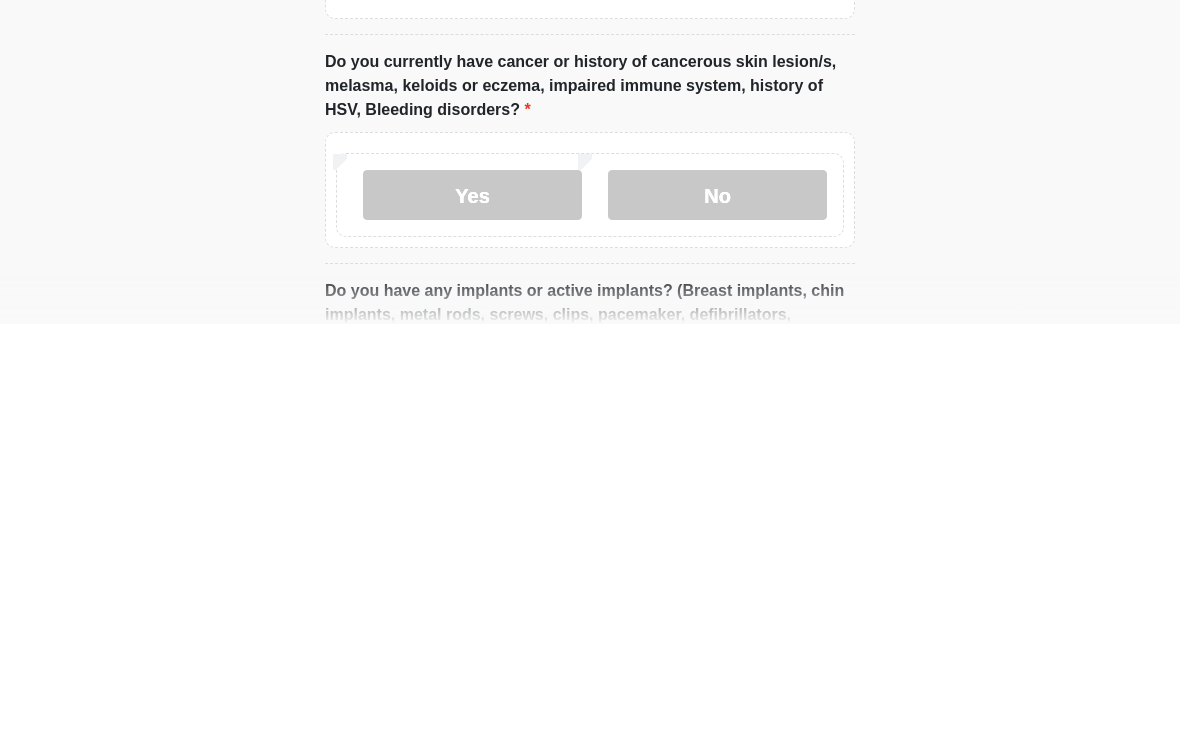 type on "**********" 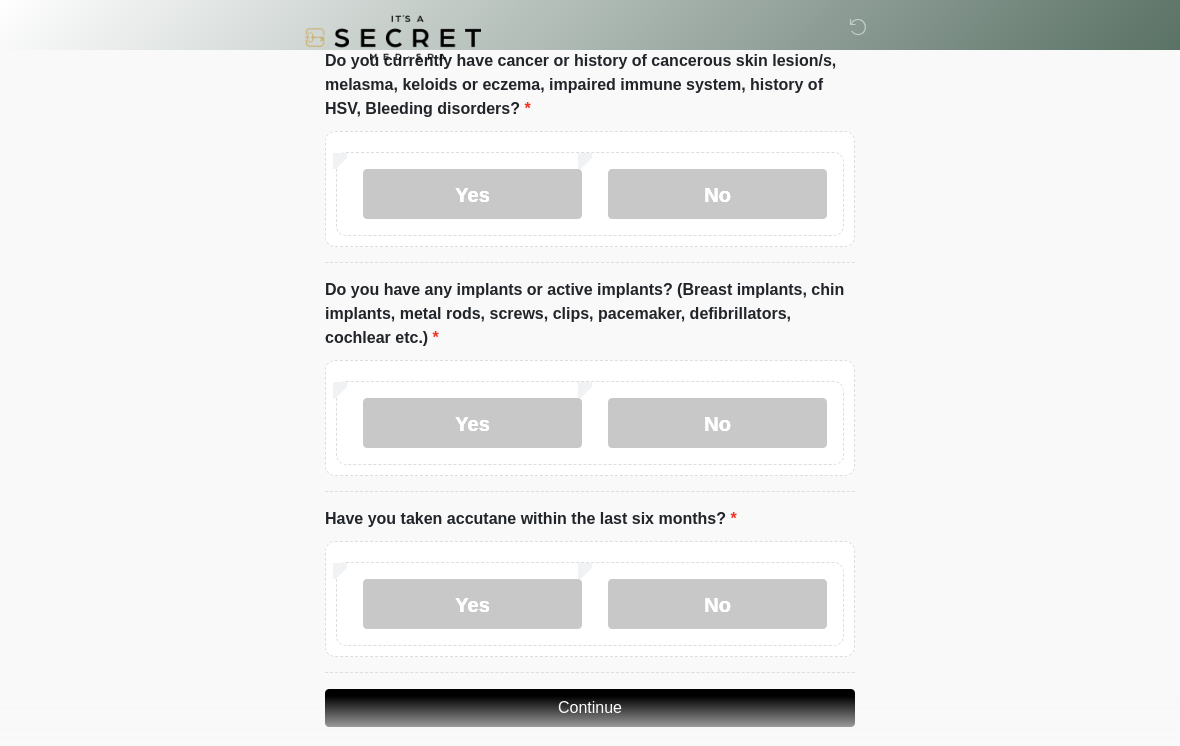 click on "Yes" at bounding box center (472, 423) 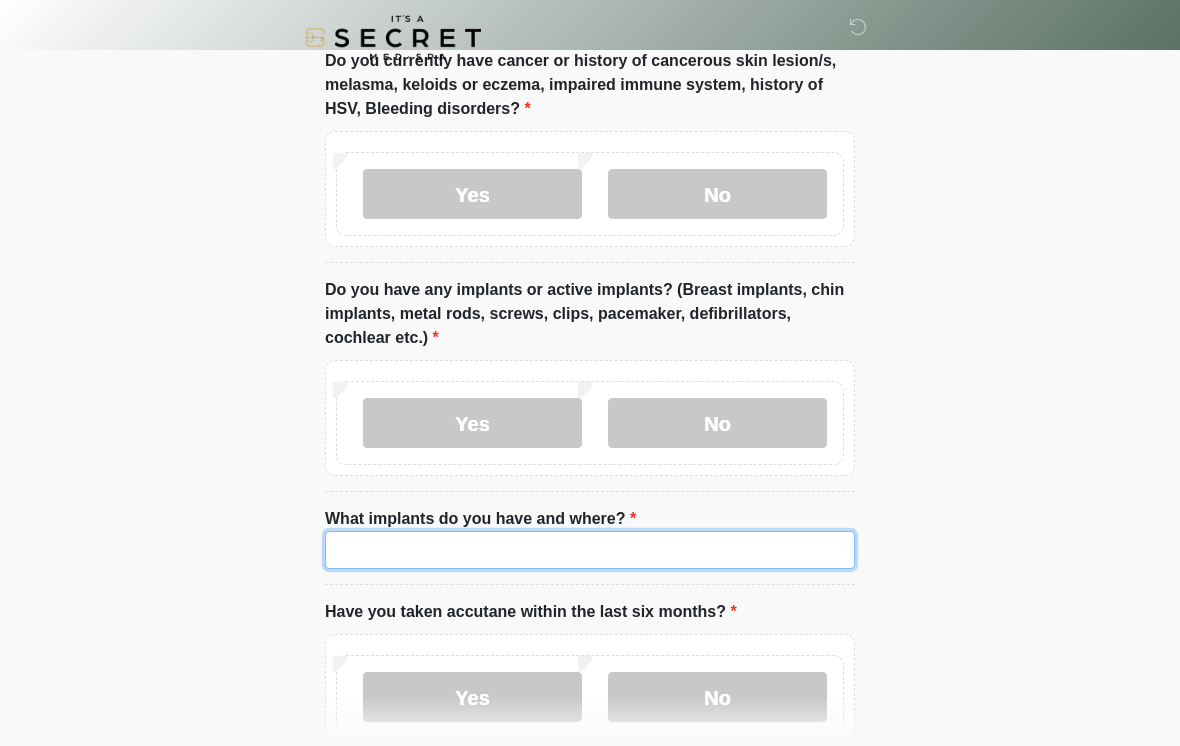 click on "What implants do you have and where?" at bounding box center (590, 550) 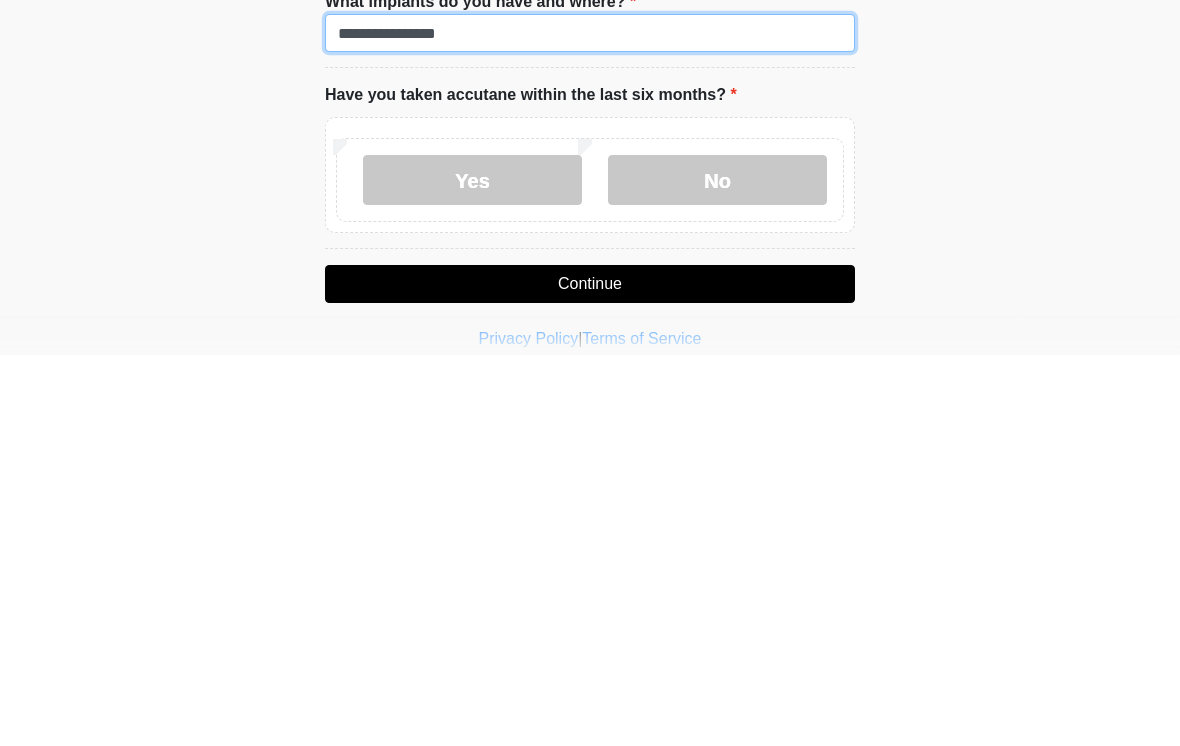 scroll, scrollTop: 1915, scrollLeft: 0, axis: vertical 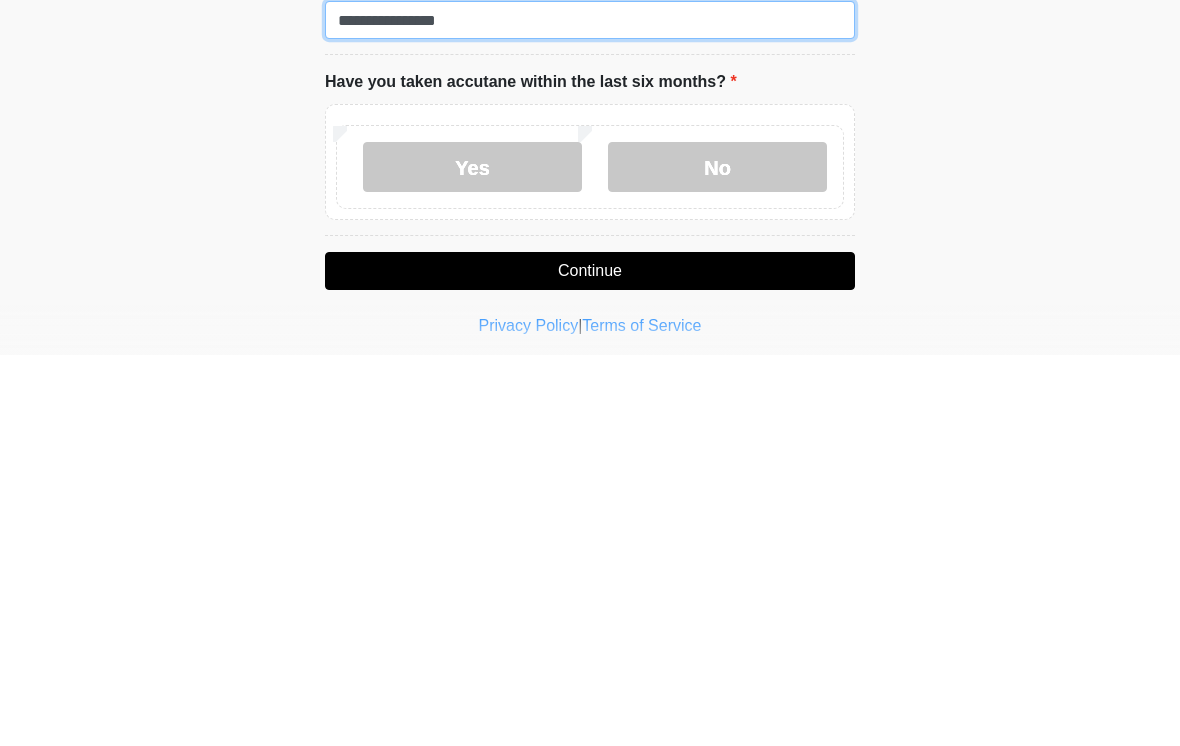 type on "**********" 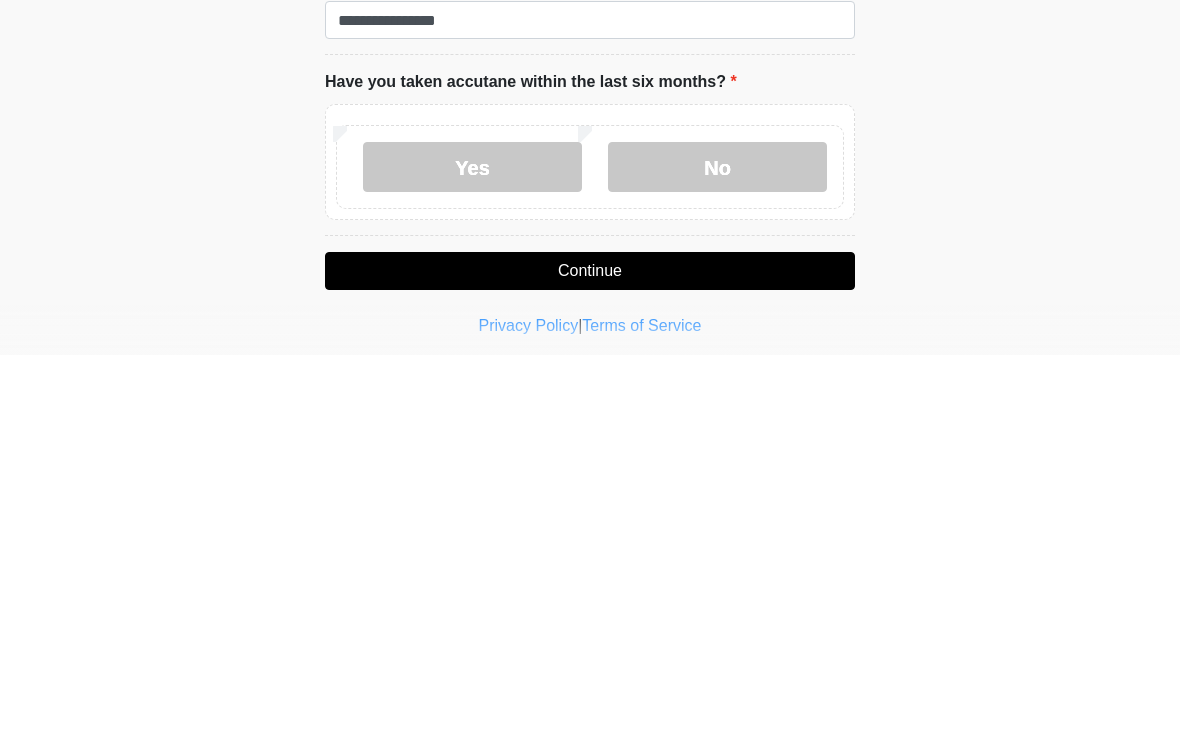 click on "No" at bounding box center (717, 558) 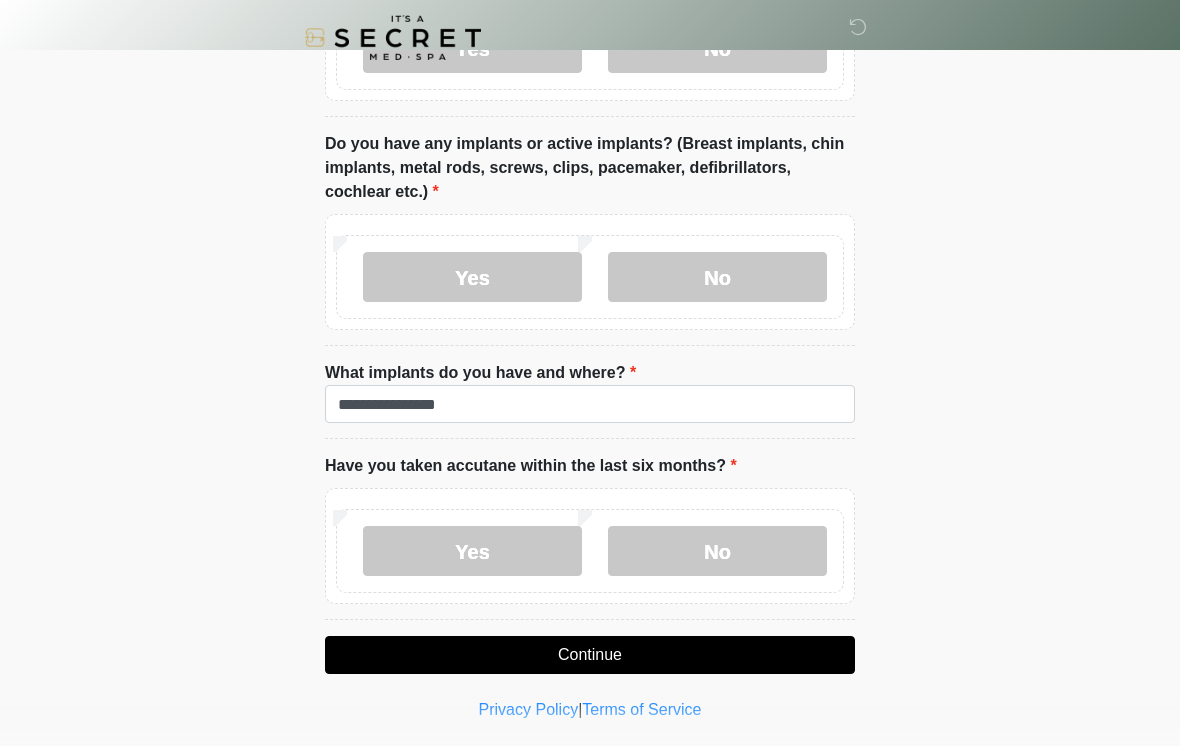 click on "Continue" at bounding box center (590, 655) 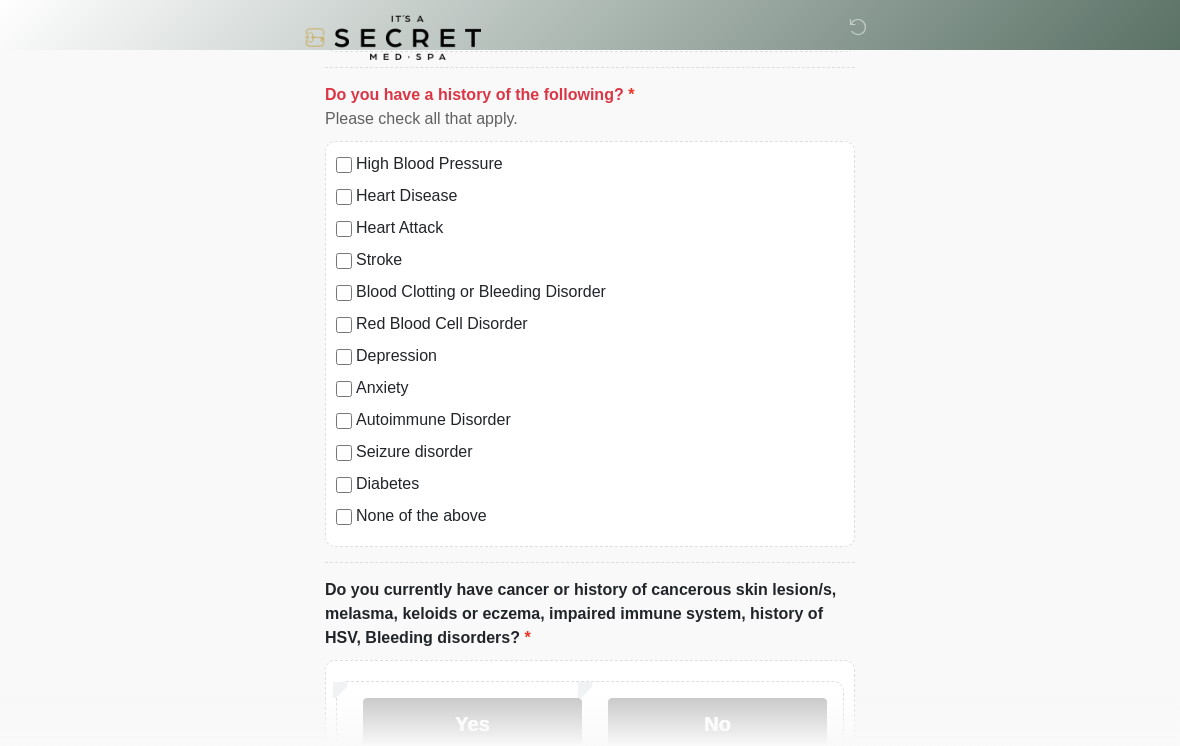 click on "None of the above" at bounding box center (600, 516) 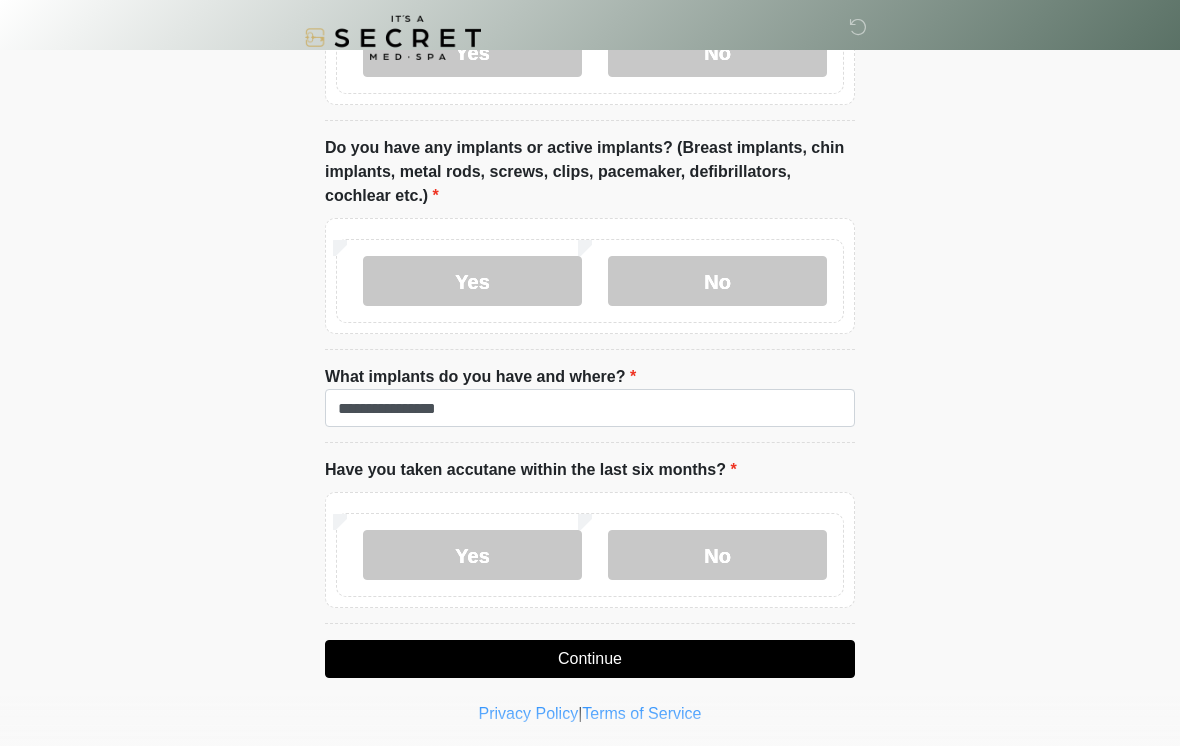scroll, scrollTop: 1922, scrollLeft: 0, axis: vertical 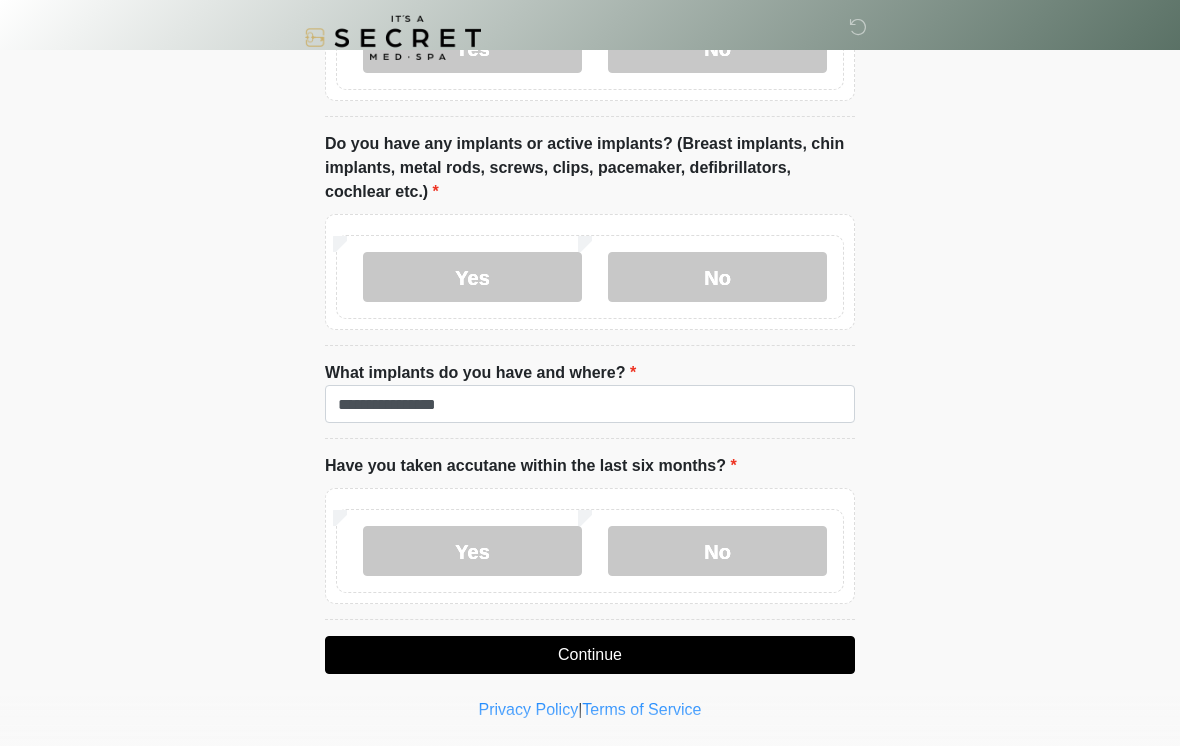 click on "Continue" at bounding box center [590, 655] 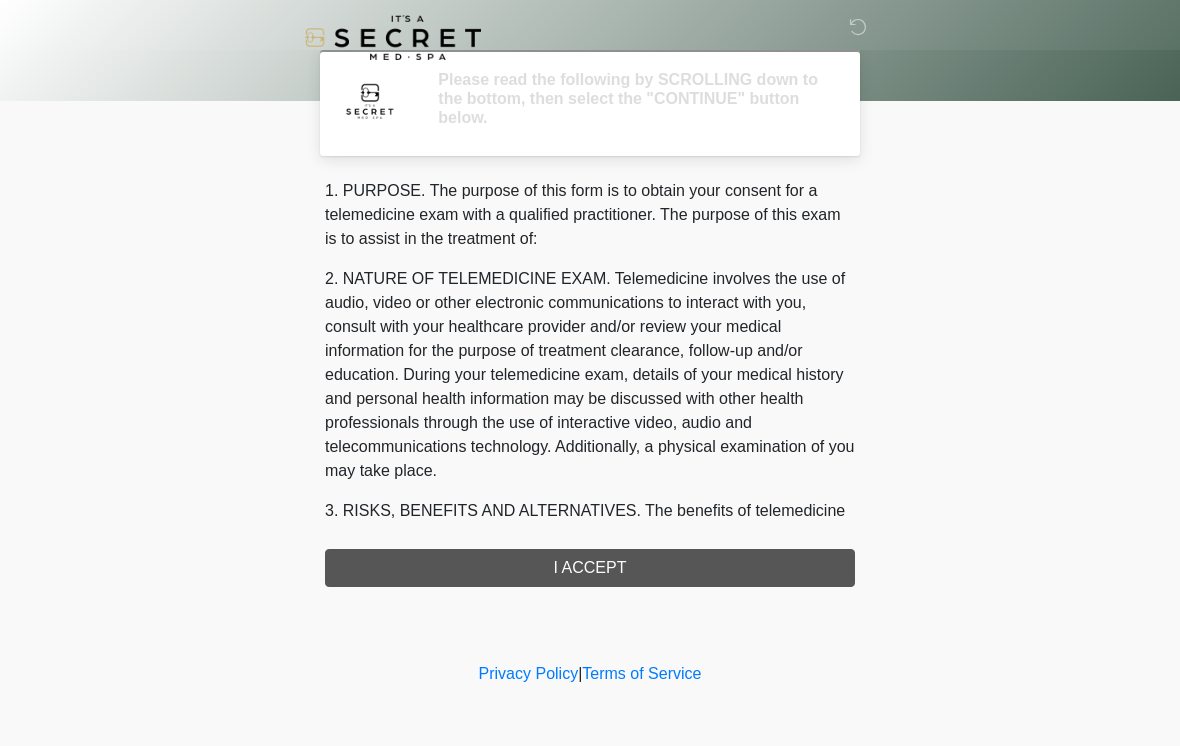 scroll, scrollTop: 0, scrollLeft: 0, axis: both 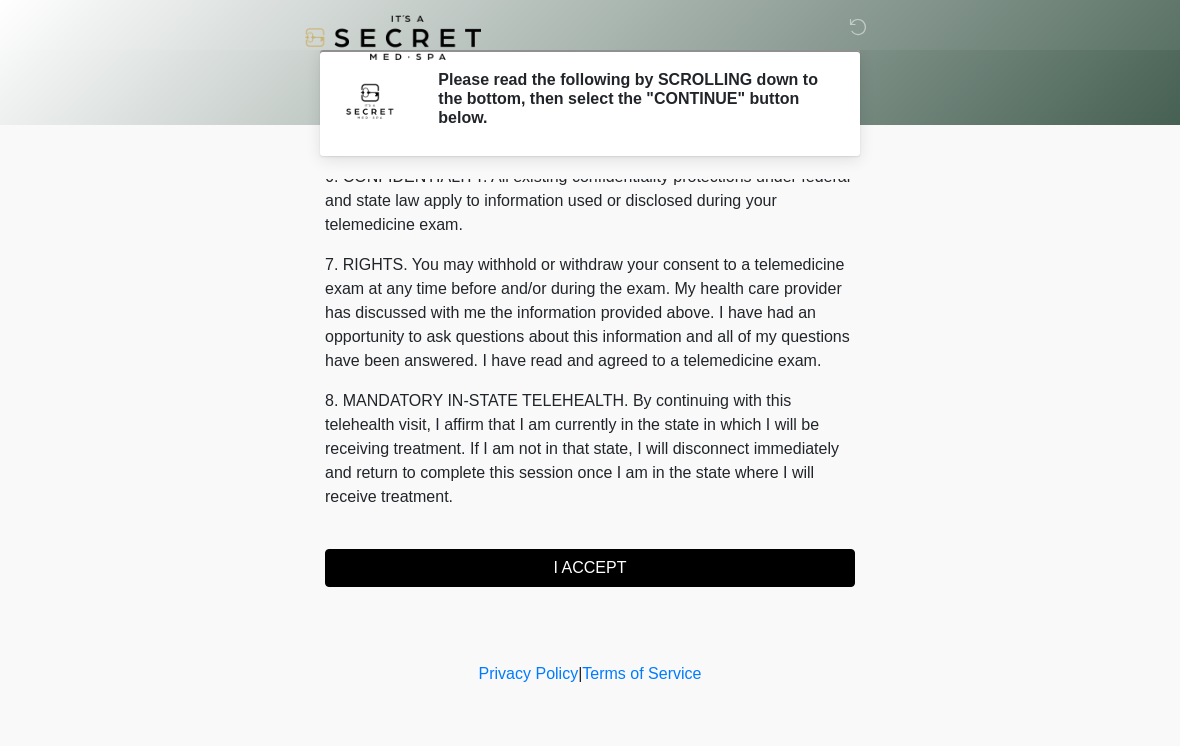 click on "I ACCEPT" at bounding box center [590, 568] 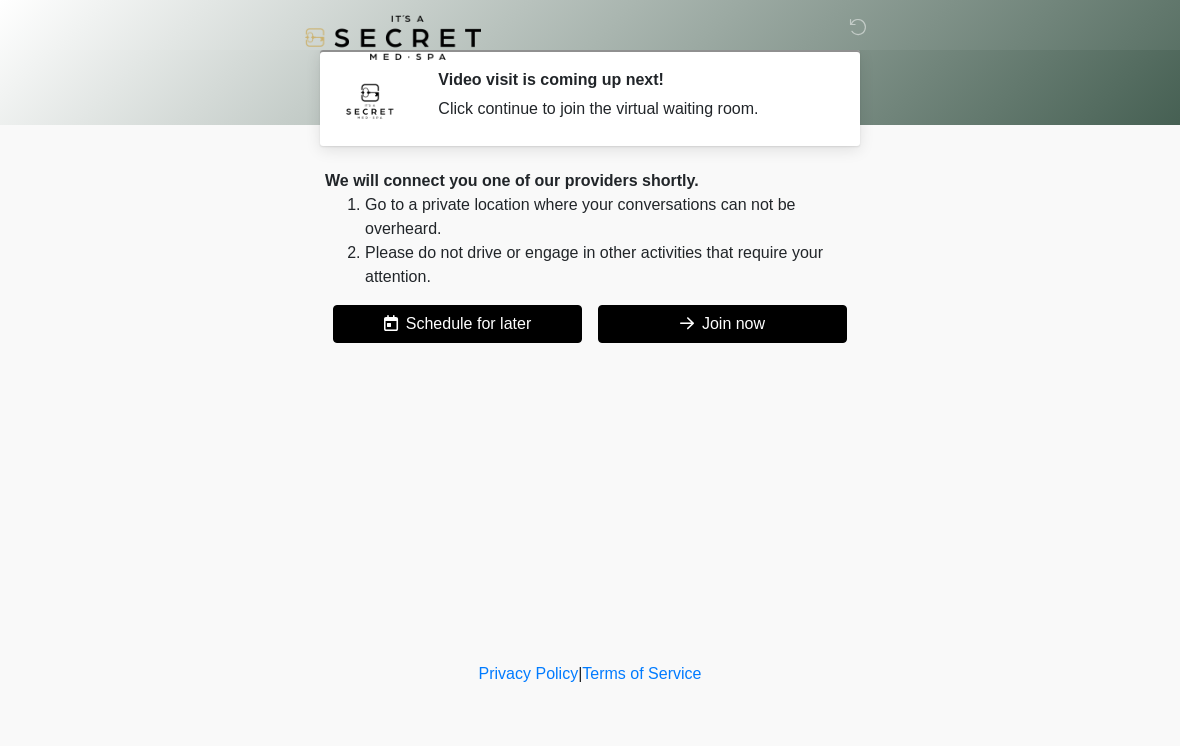 click on "Join now" at bounding box center [722, 324] 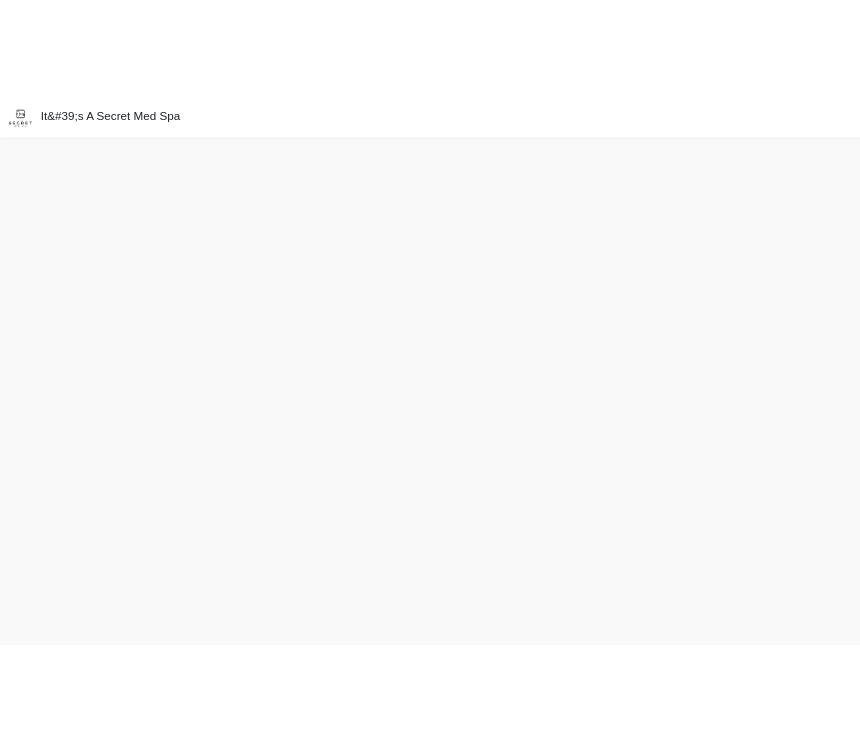 scroll, scrollTop: 0, scrollLeft: 0, axis: both 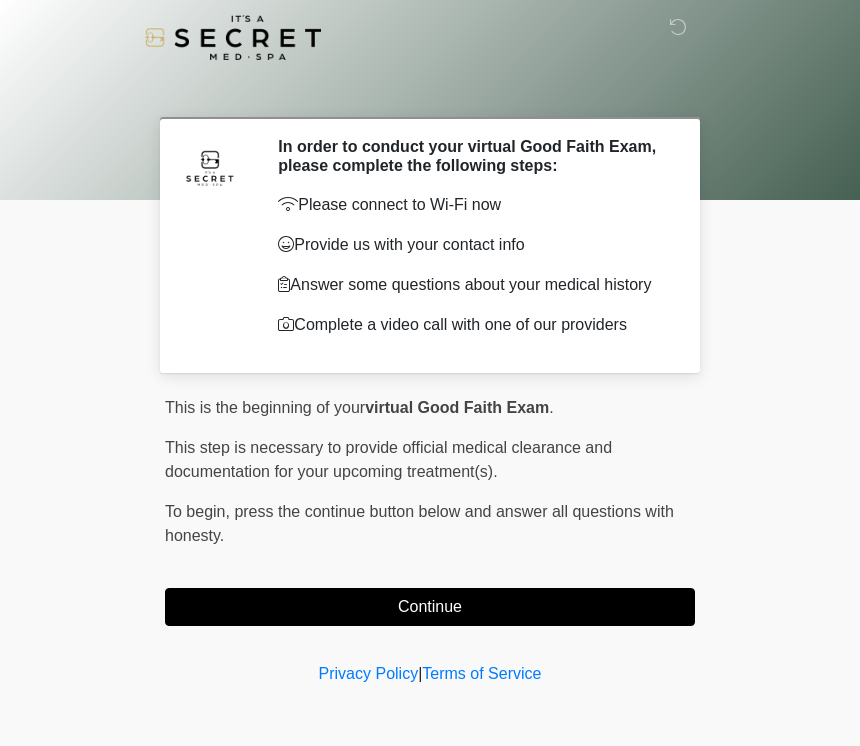 click on "‎ ‎
In order to conduct your virtual Good Faith Exam, please complete the following steps:
Please connect to Wi-Fi now   Provide us with your contact info  Answer some questions about your medical history  Complete a video call with one of our providers
This is the beginning of your  virtual Good Faith Exam .  ﻿﻿﻿﻿﻿﻿﻿﻿ This step is necessary to provide official medical clearance and documentation for your upcoming treatment(s).   ﻿﻿﻿﻿﻿﻿To begin, ﻿﻿﻿﻿﻿﻿ press the continue button below and answer all questions with honesty.
Continue
Privacy Policy   |
Terms of Service" at bounding box center (430, 373) 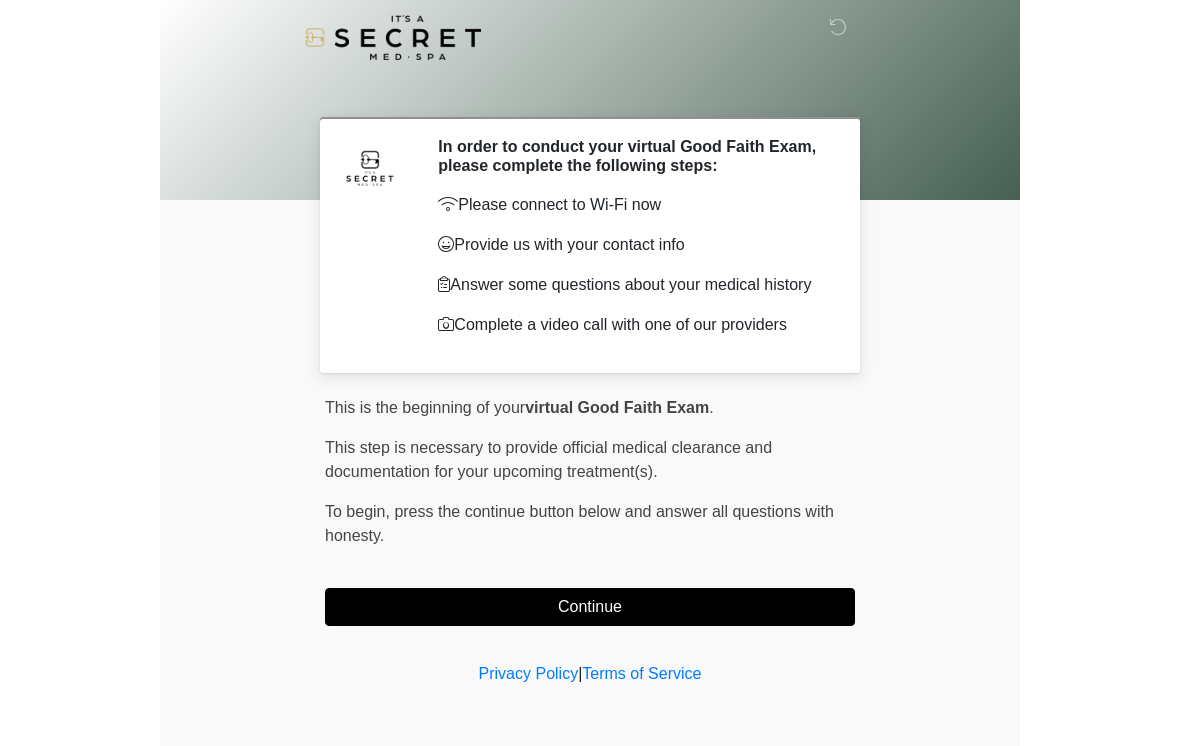 scroll, scrollTop: 0, scrollLeft: 0, axis: both 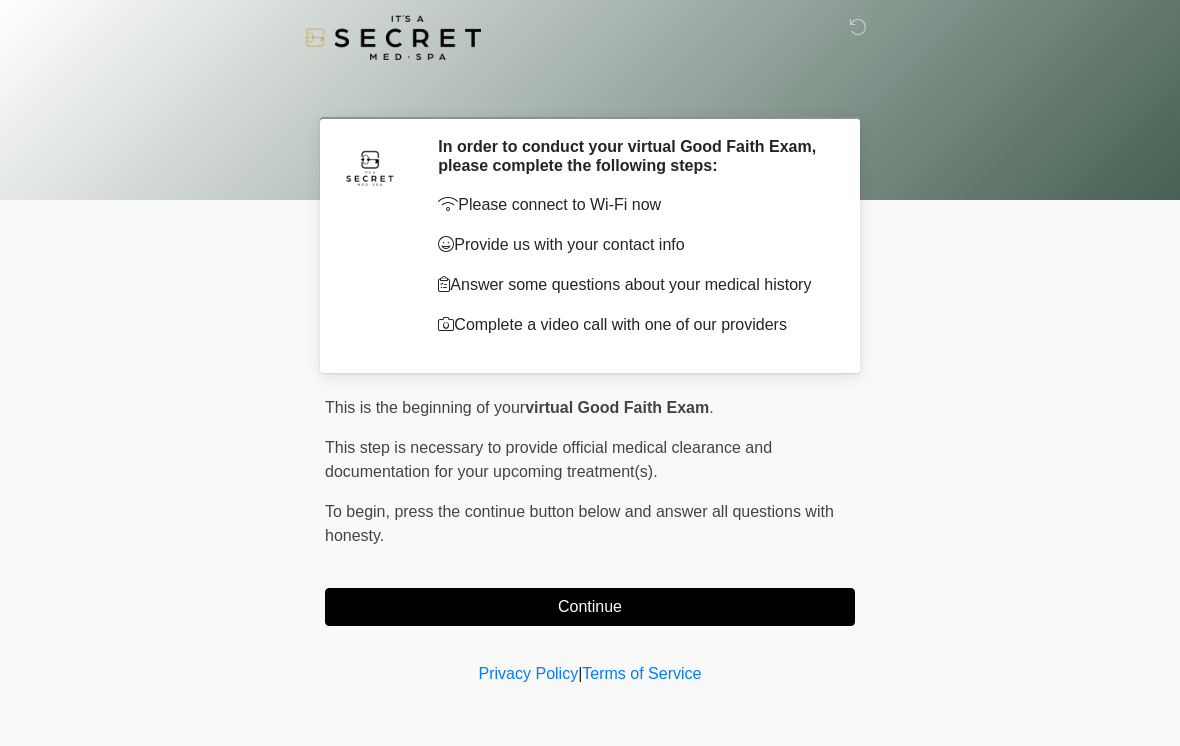 click on "Continue" at bounding box center [590, 607] 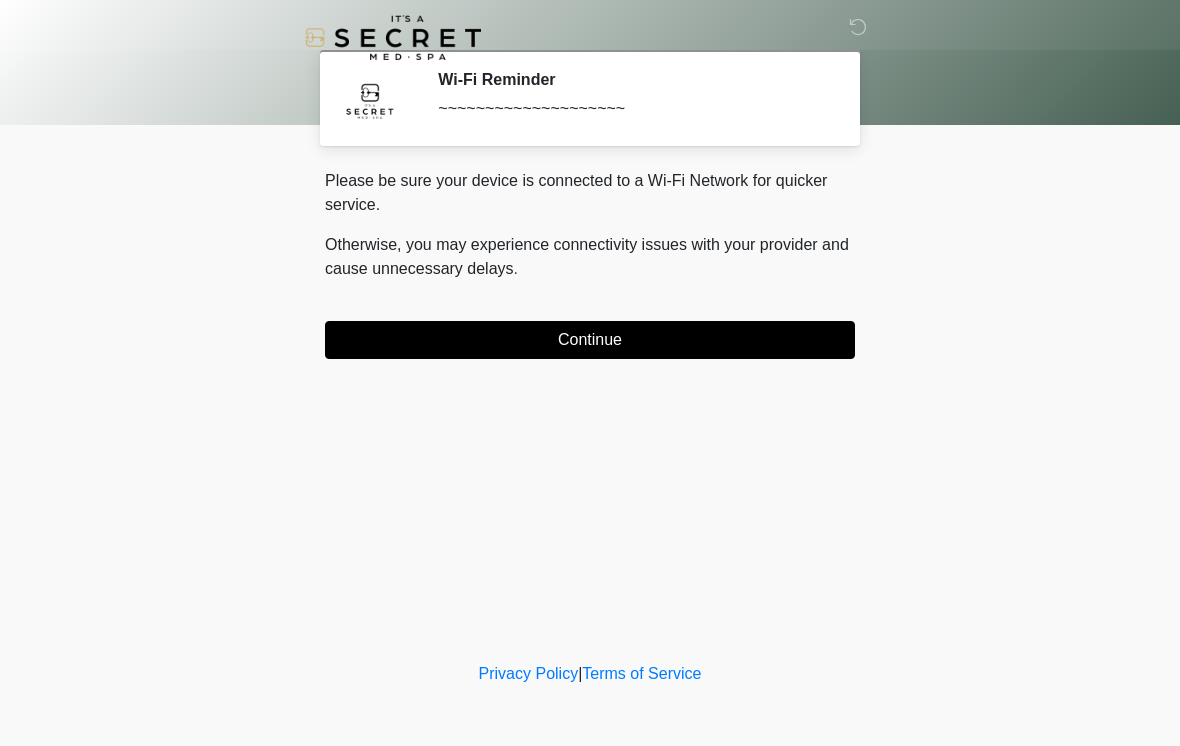 click on "Continue" at bounding box center [590, 340] 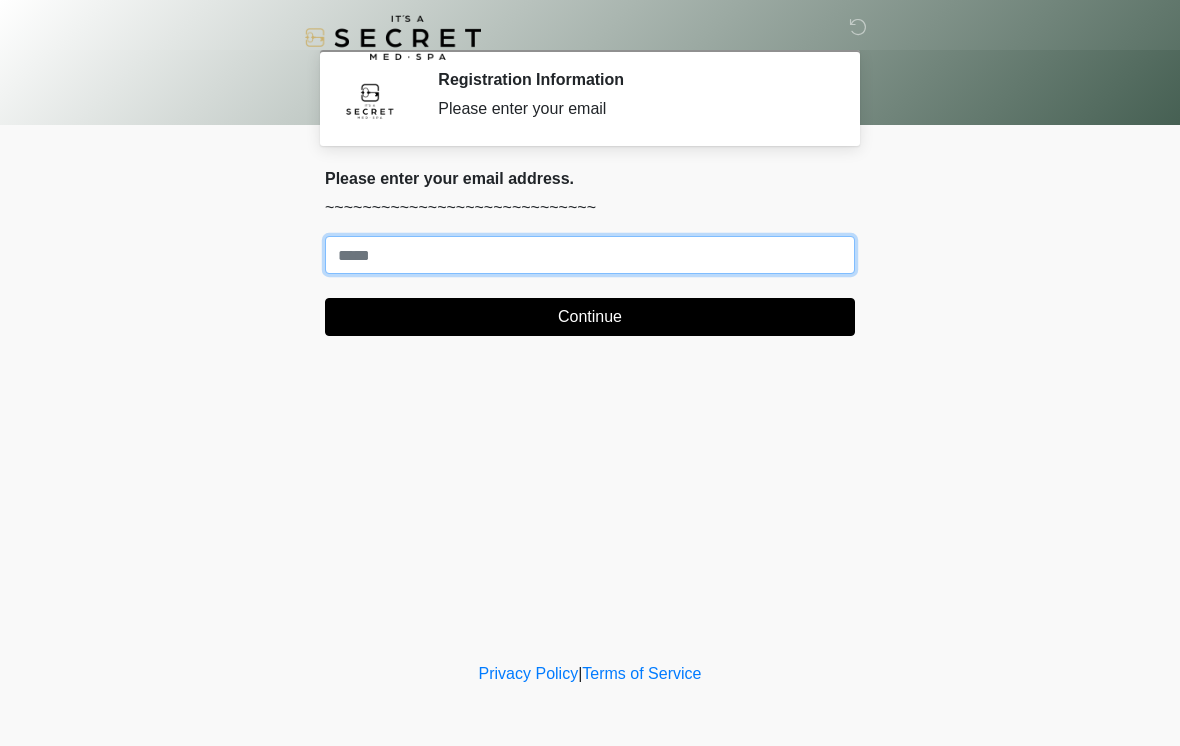 click on "Where should we email your treatment plan?" at bounding box center (590, 255) 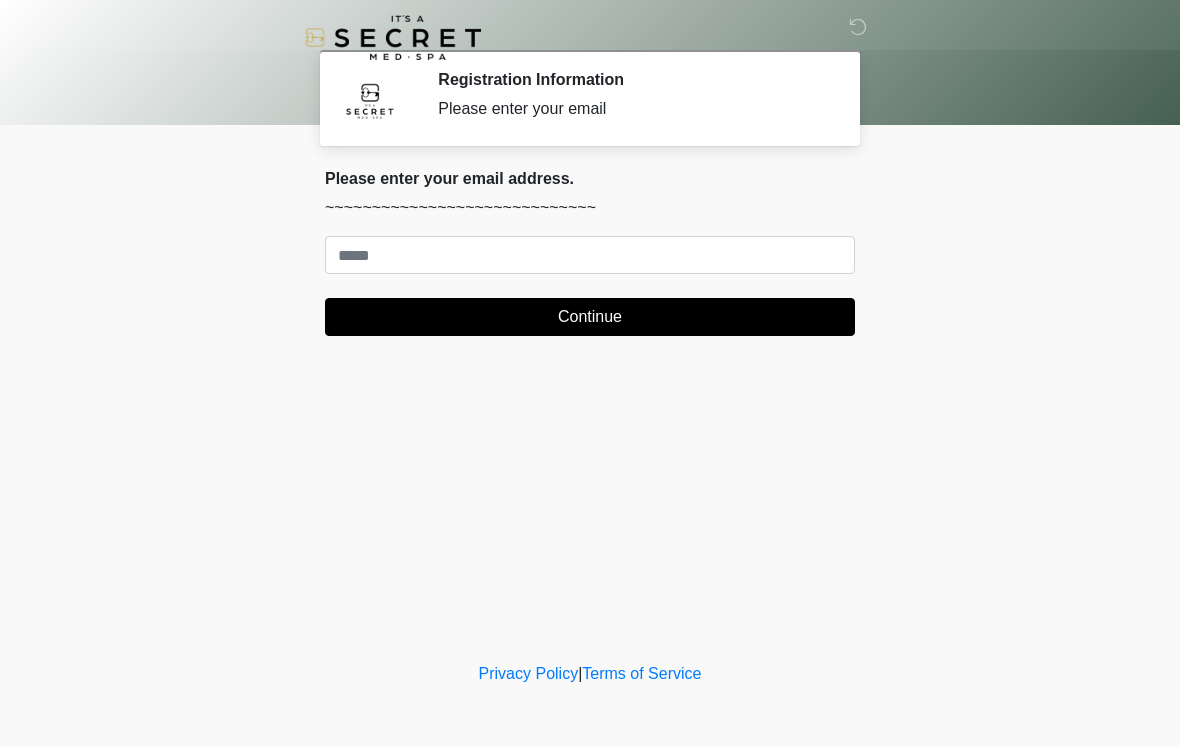 click on "‎ ‎
Registration Information
Please enter your email
Please connect to Wi-Fi now   Provide us with your contact info  Answer some questions about your medical history  Complete a video call with one of our providers
This is the beginning of your  virtual Good Faith Exam .  ﻿﻿﻿﻿﻿﻿﻿﻿ This step is necessary to provide official medical clearance and documentation for your upcoming treatment(s).   ﻿﻿﻿﻿﻿﻿To begin, ﻿﻿﻿﻿﻿﻿ press the continue button below and answer all questions with honesty.
Continue
Please be sure your device is connected to a Wi-Fi Network for quicker service.  .
Continue" at bounding box center [590, 373] 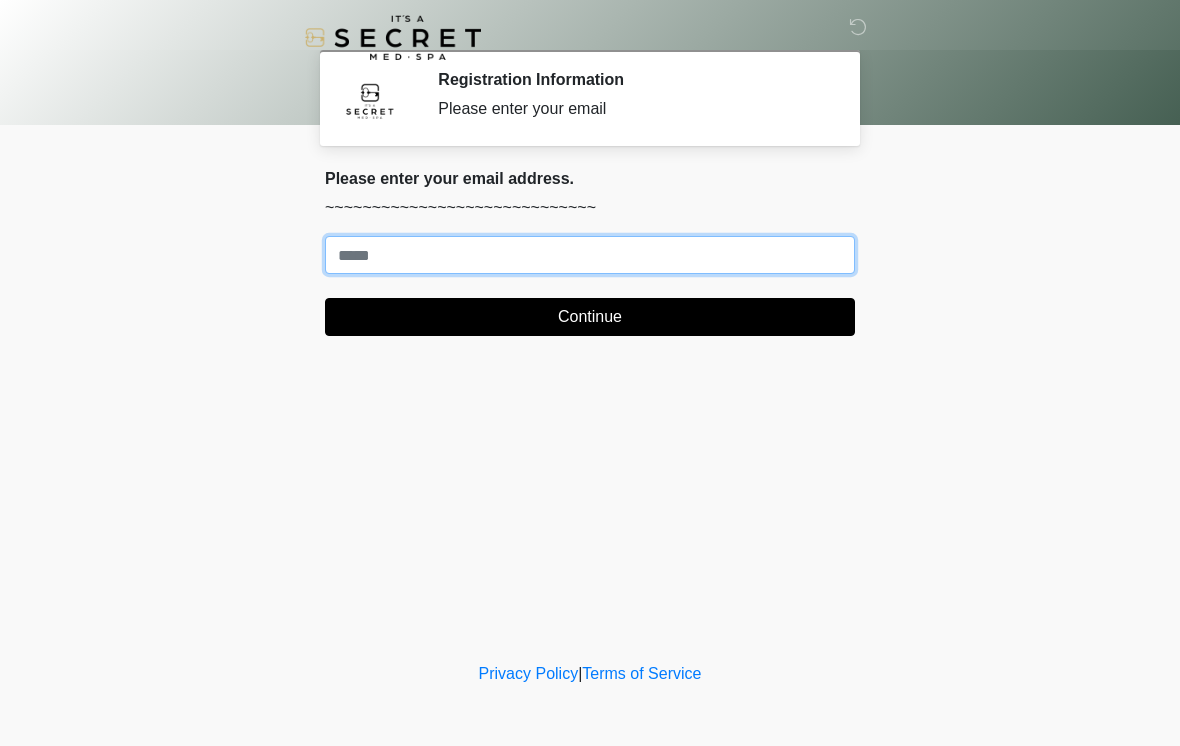 click on "Where should we email your treatment plan?" at bounding box center (590, 255) 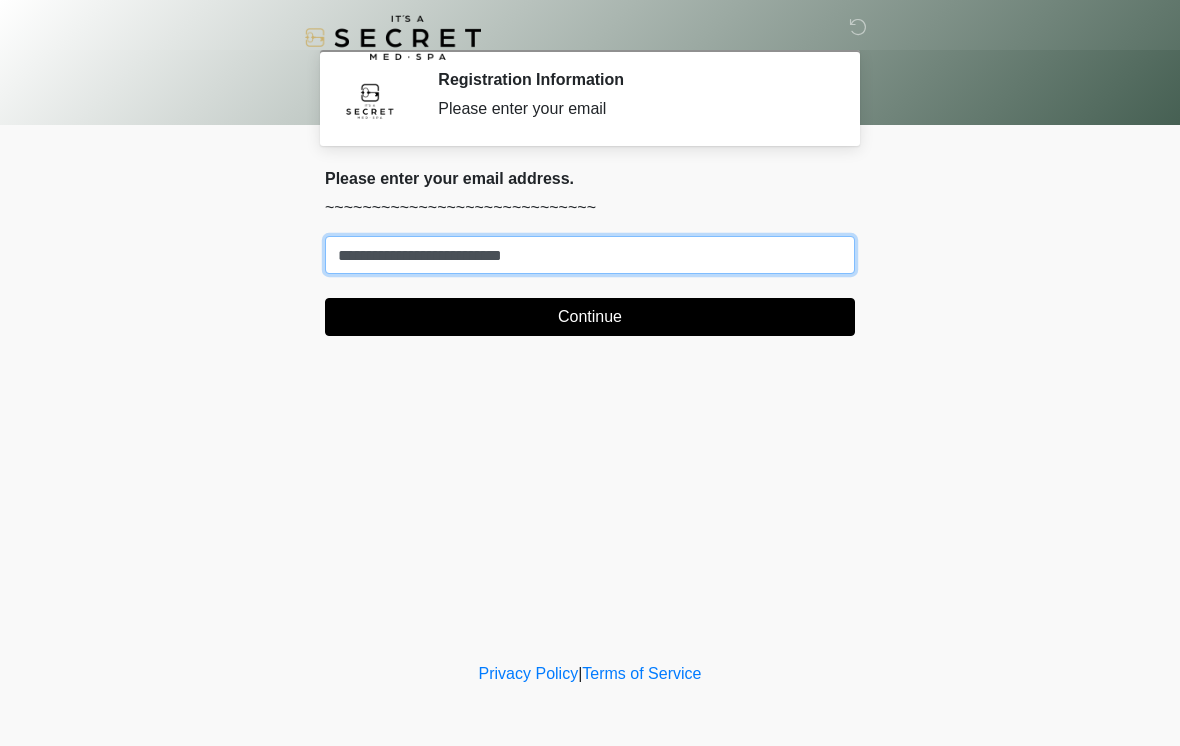 type on "**********" 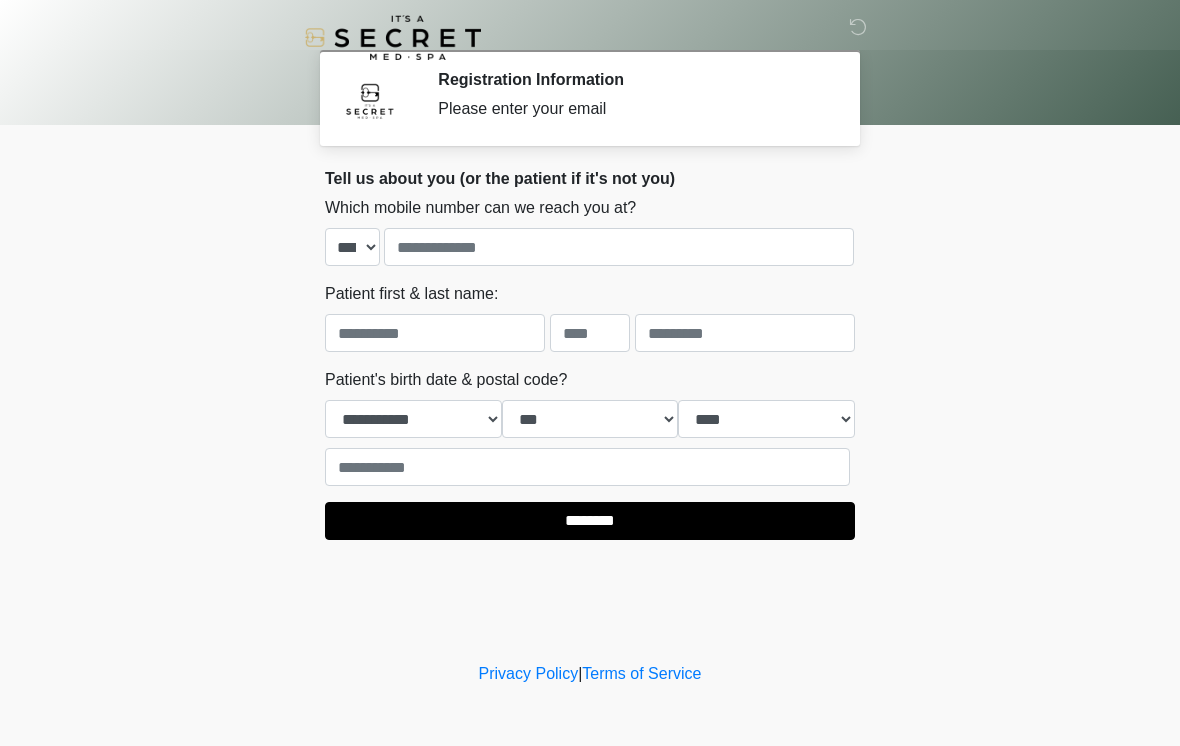 click on "Tell us about you (or the patient if it's not you)
Where should we email your treatment plan?
[EMAIL]
Which mobile number can we reach you at?
[PHONE]
[PHONE]
[PHONE]
[PHONE]
[PHONE]
[PHONE]
[PHONE]
[PHONE]
[PHONE]
[PHONE]
[PHONE]
[PHONE]
Patient first & last name:
Patient's
birth date &
postal code?
[DATE]
[POSTAL_CODE]
[POSTAL_CODE]
[POSTAL_CODE]
[POSTAL_CODE]
[POSTAL_CODE]
[POSTAL_CODE]
[POSTAL_CODE]
[POSTAL_CODE]
[POSTAL_CODE]
[POSTAL_CODE]
[POSTAL_CODE]
[POSTAL_CODE]
[POSTAL_CODE]
[POSTAL_CODE]
[POSTAL_CODE]
[POSTAL_CODE]
[POSTAL_CODE]" at bounding box center [590, 354] 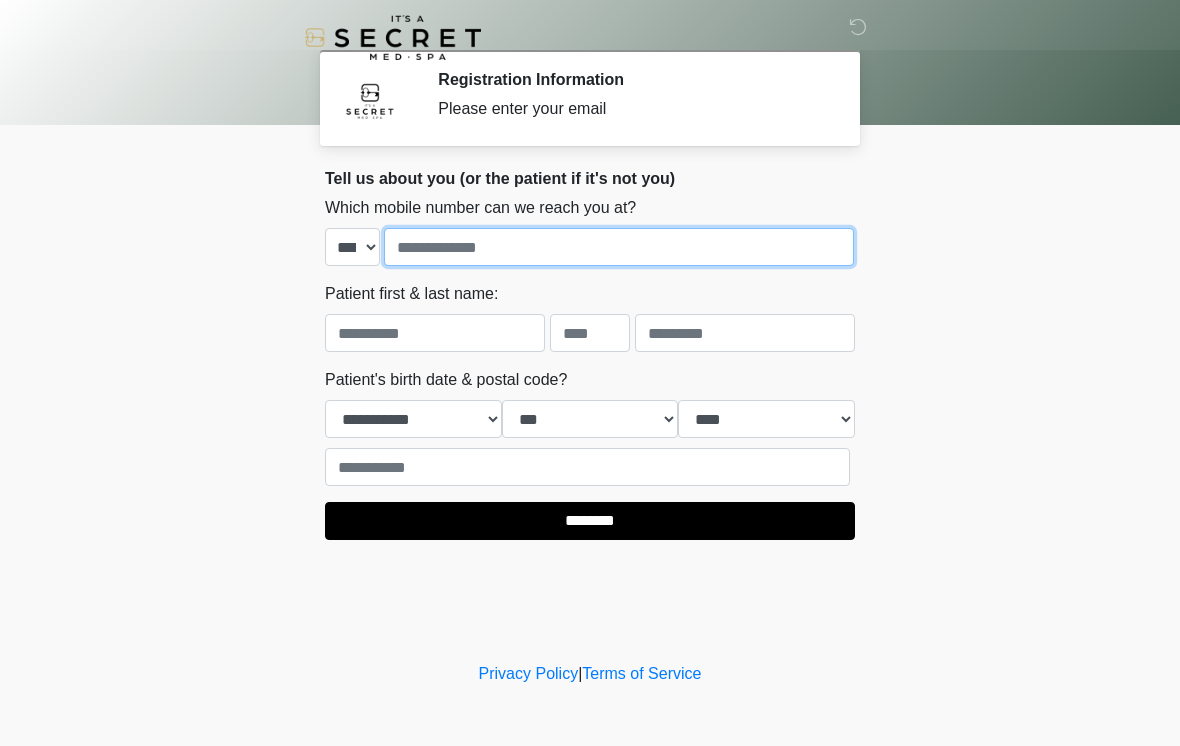 click at bounding box center [619, 247] 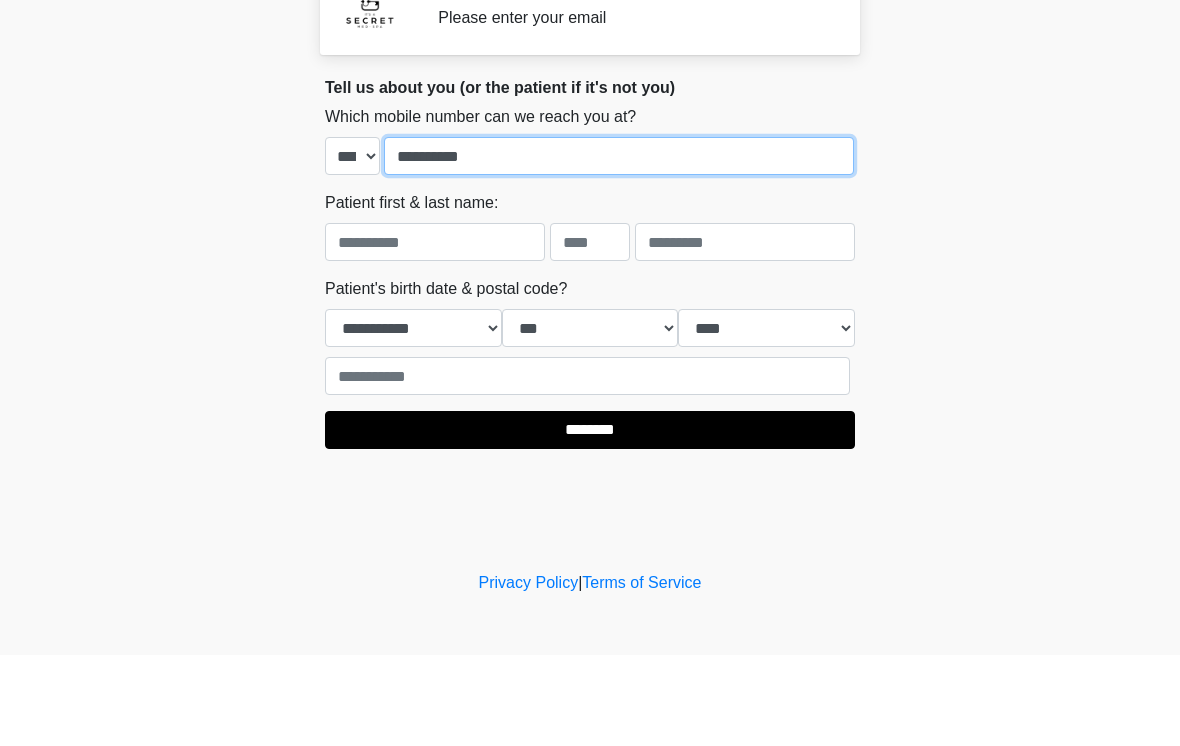 type on "**********" 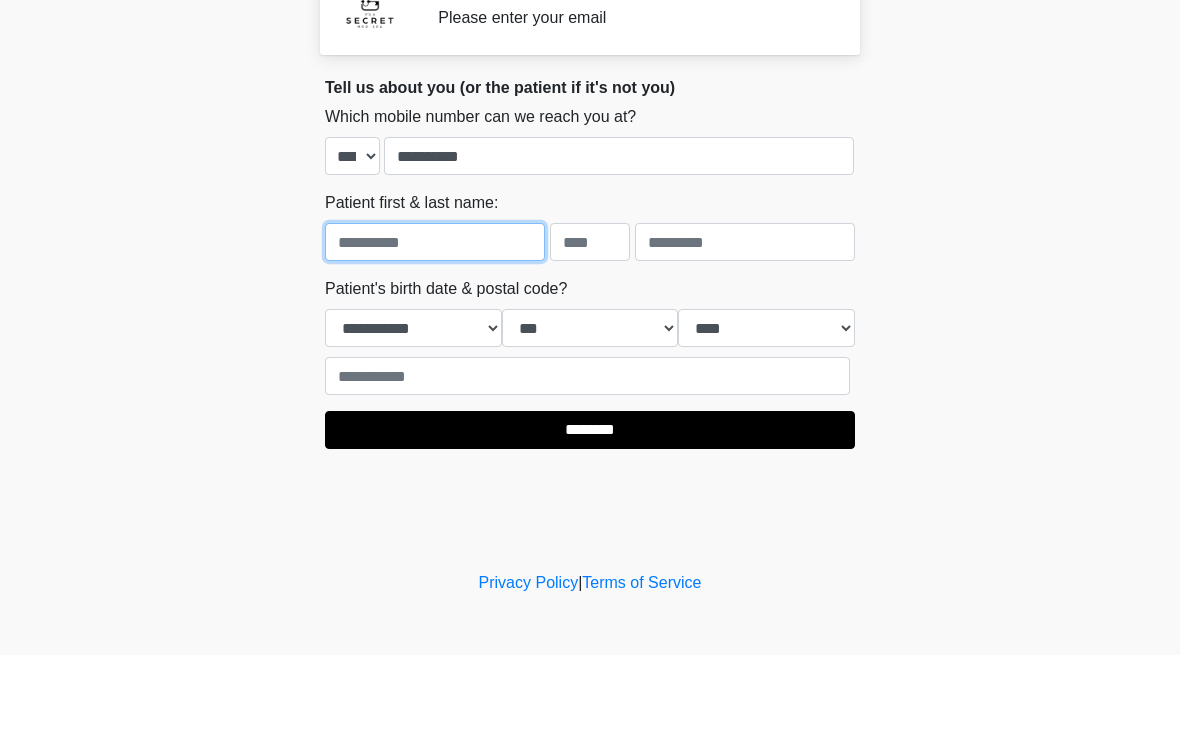 click at bounding box center (435, 333) 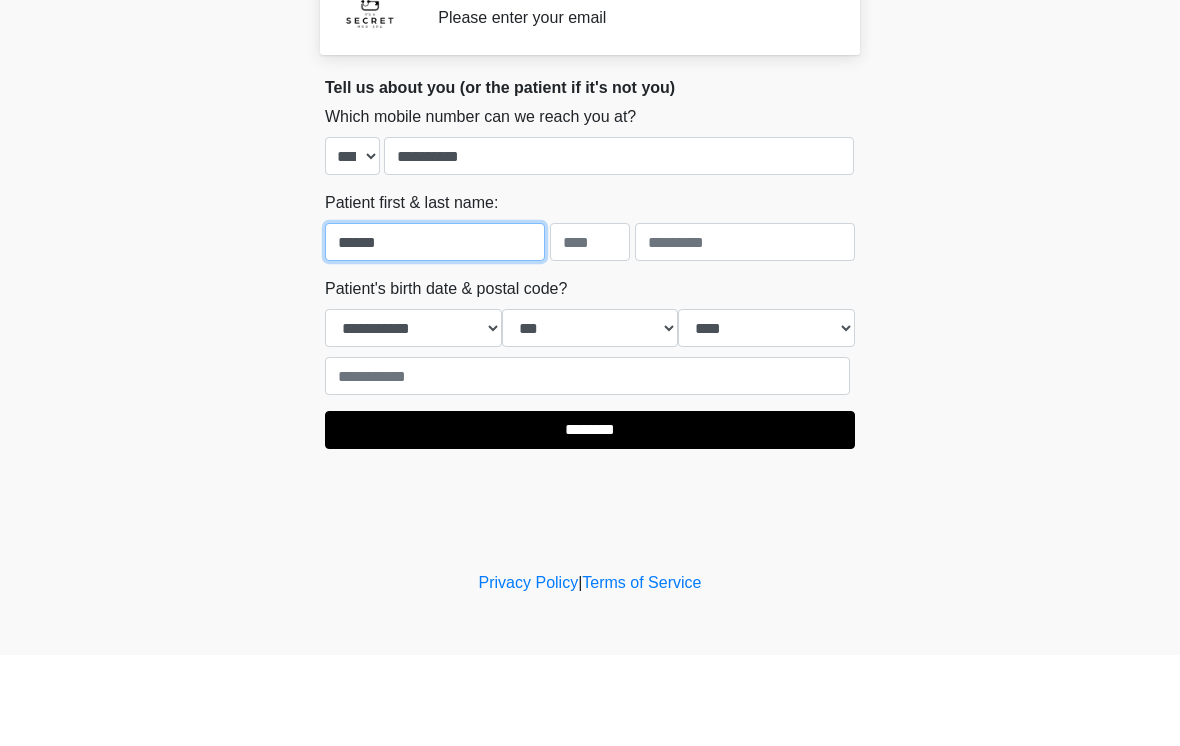 type on "******" 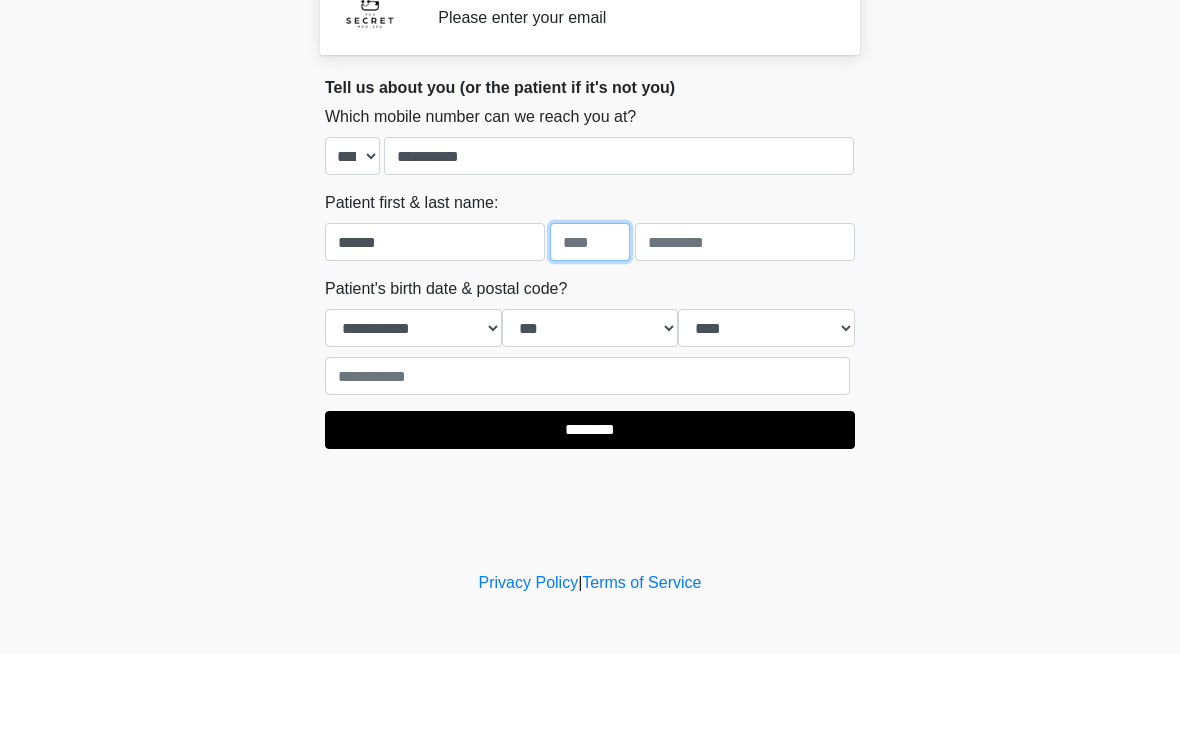click at bounding box center (590, 333) 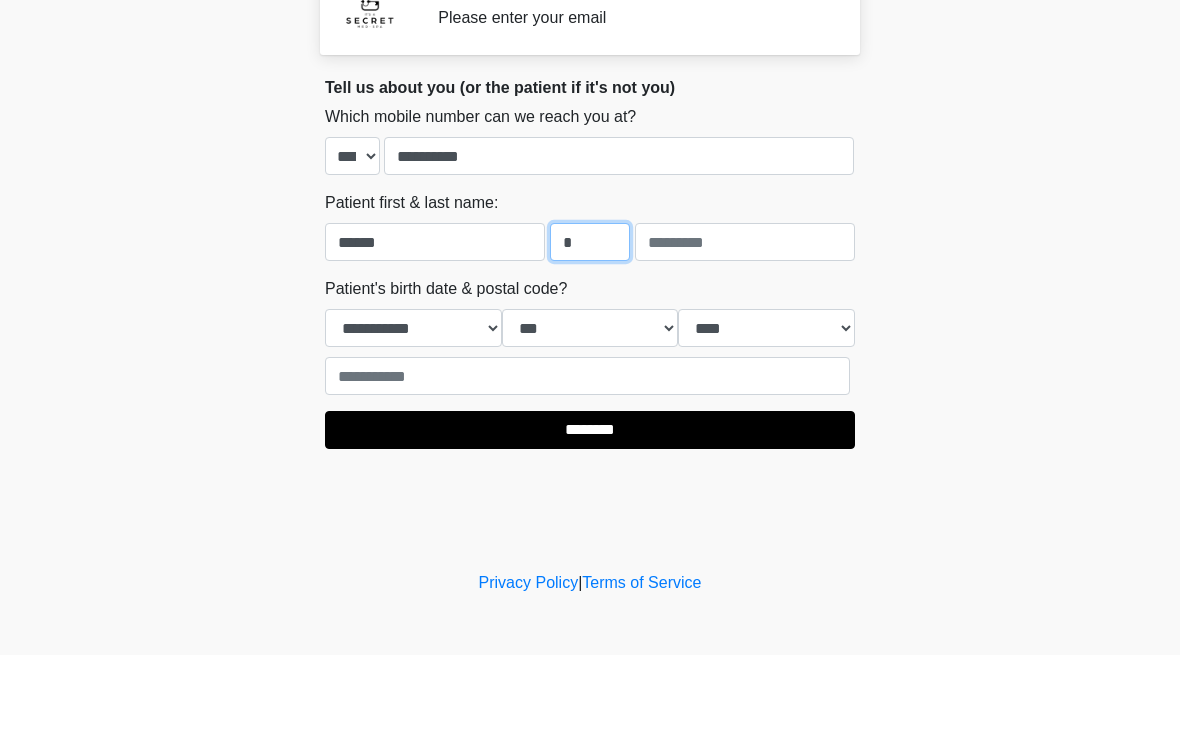 type on "*" 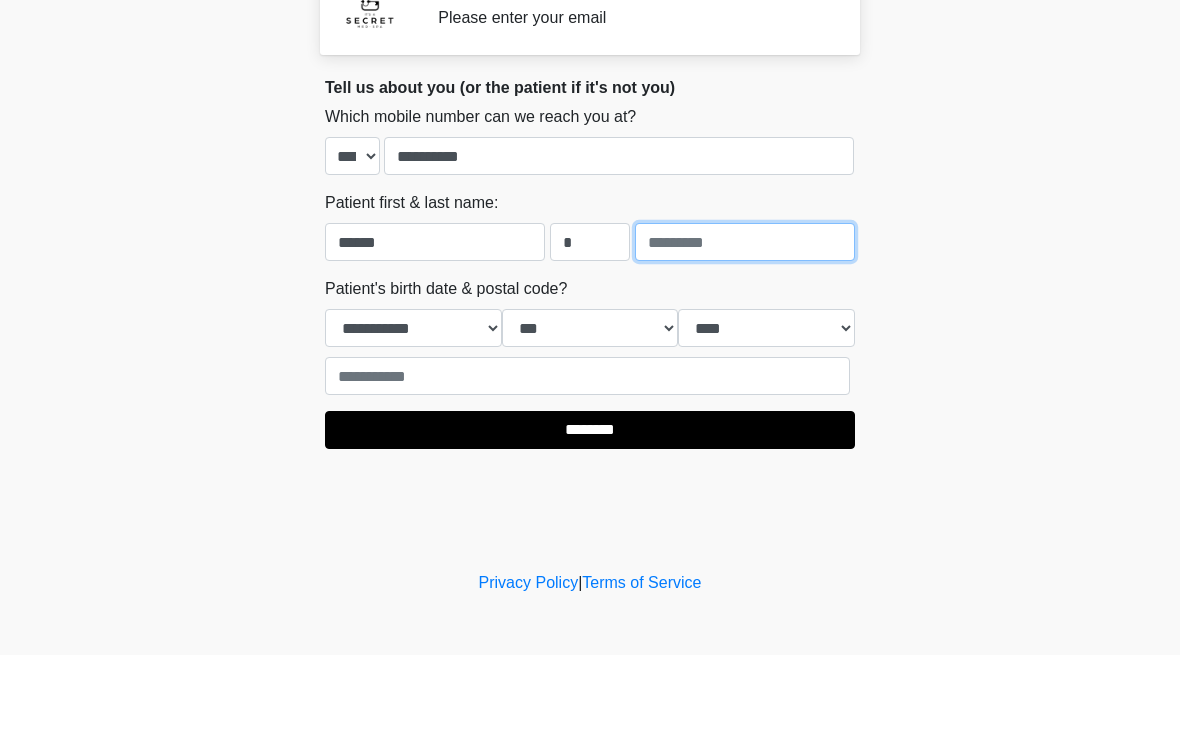 click at bounding box center [745, 333] 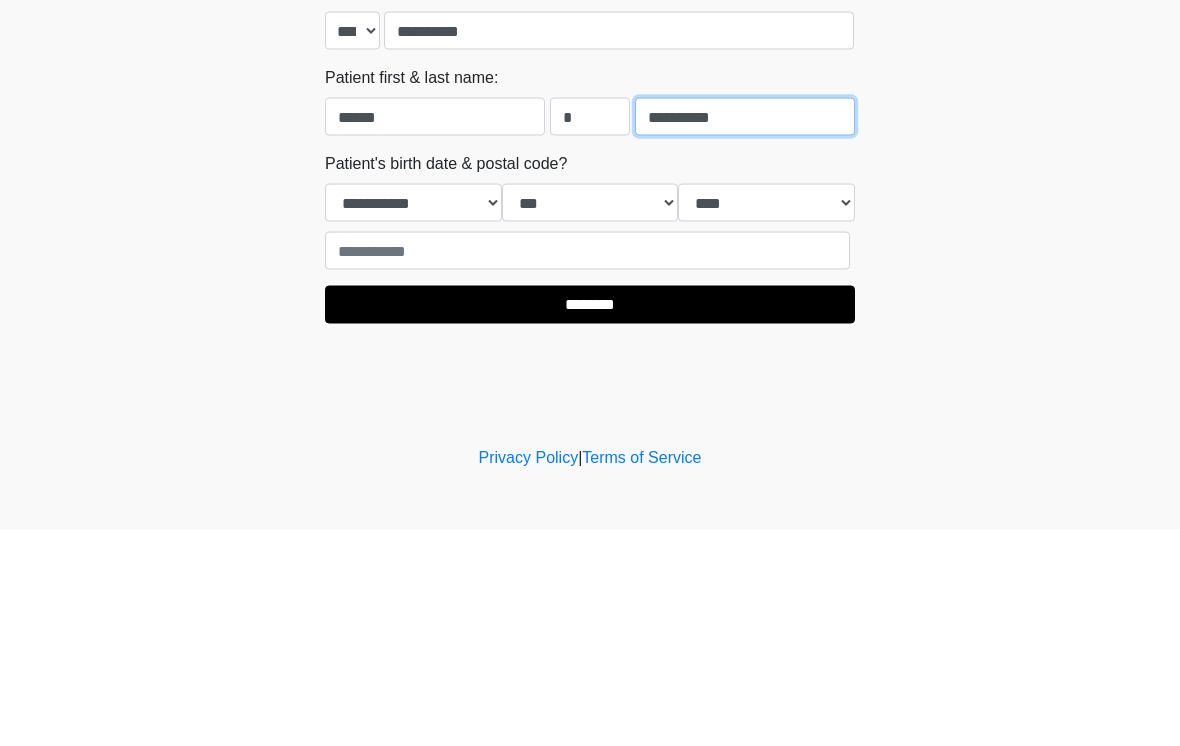 type on "**********" 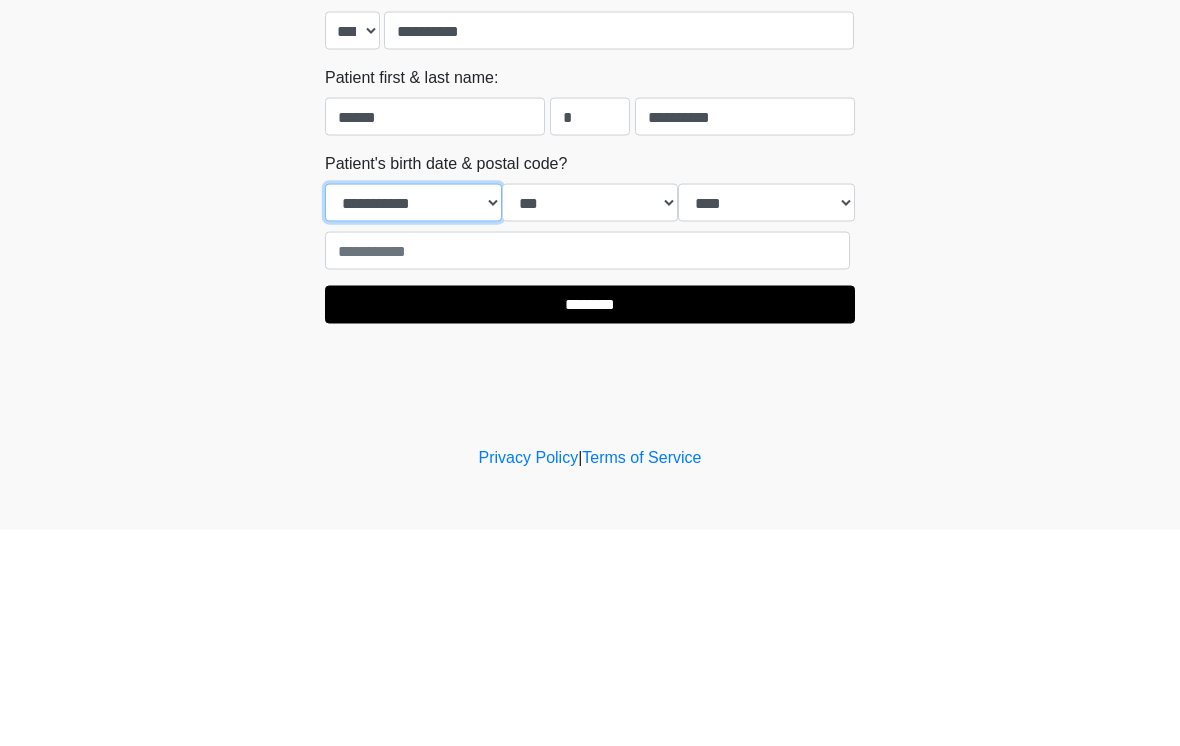 click on "**********" at bounding box center (413, 419) 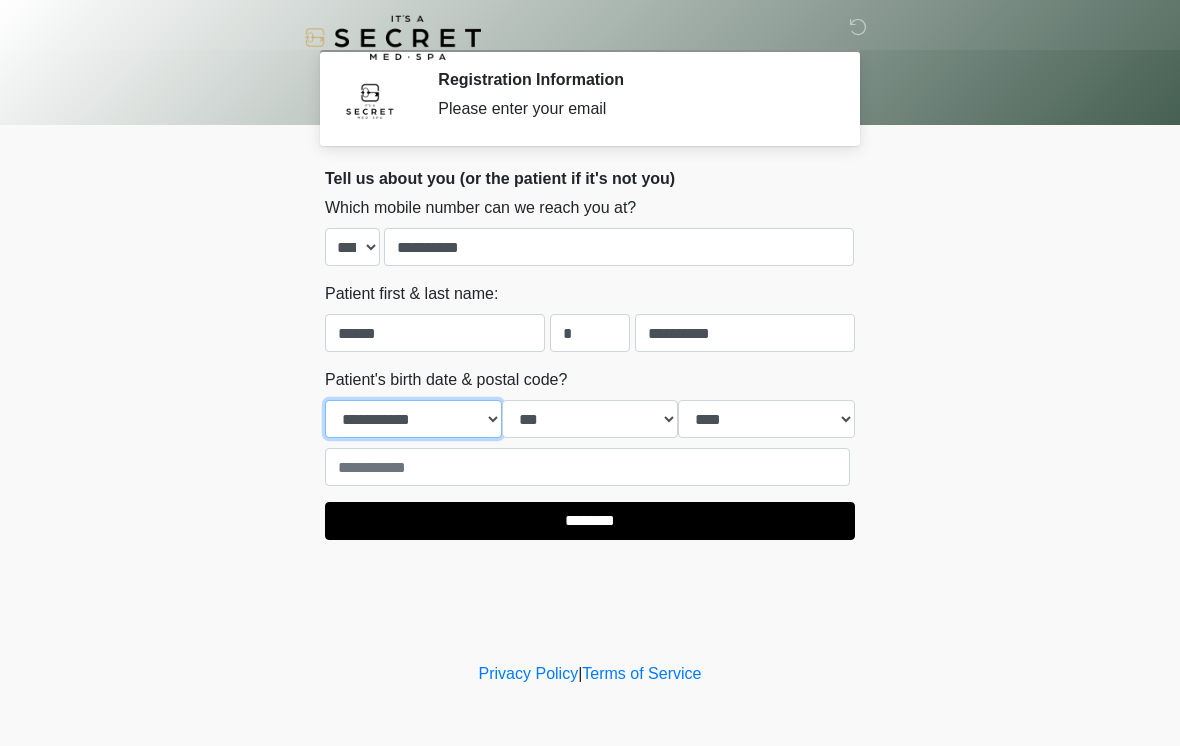 select on "*" 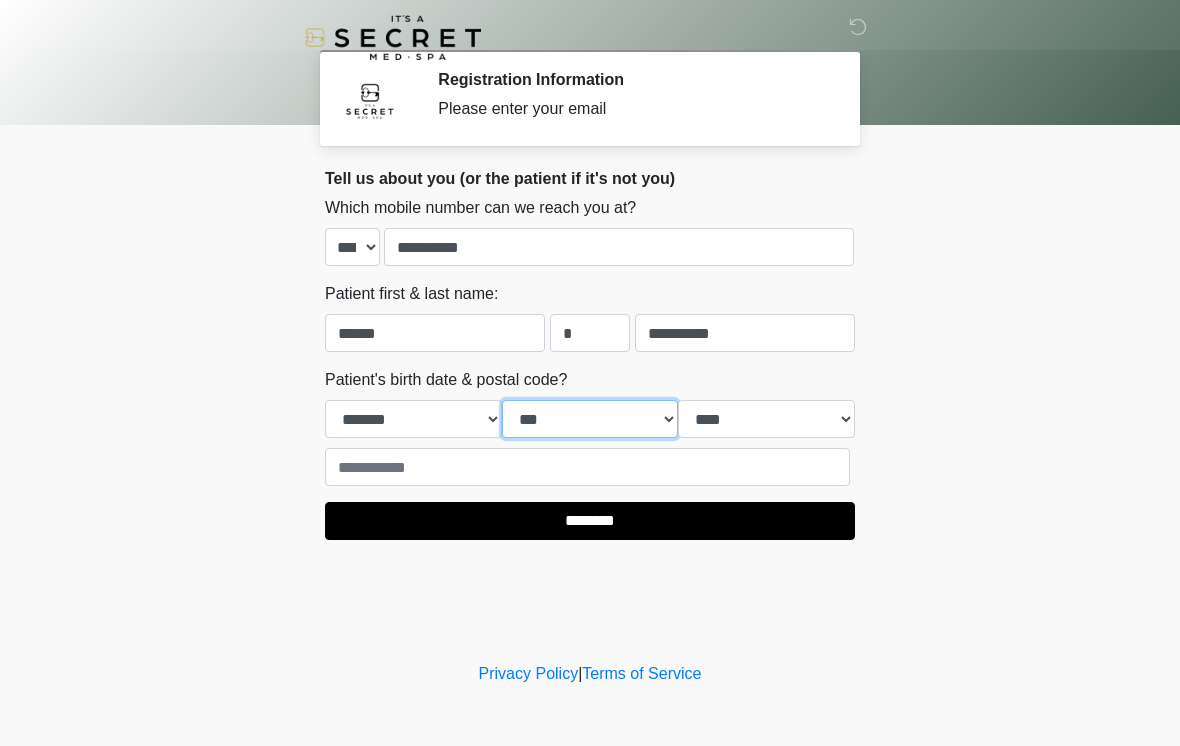 click on "***
*
*
*
*
*
*
*
*
*
**
**
**
**
**
**
**
**
**
**
**
**
**
**
**
**
**
**
**
**
**
**" at bounding box center (590, 419) 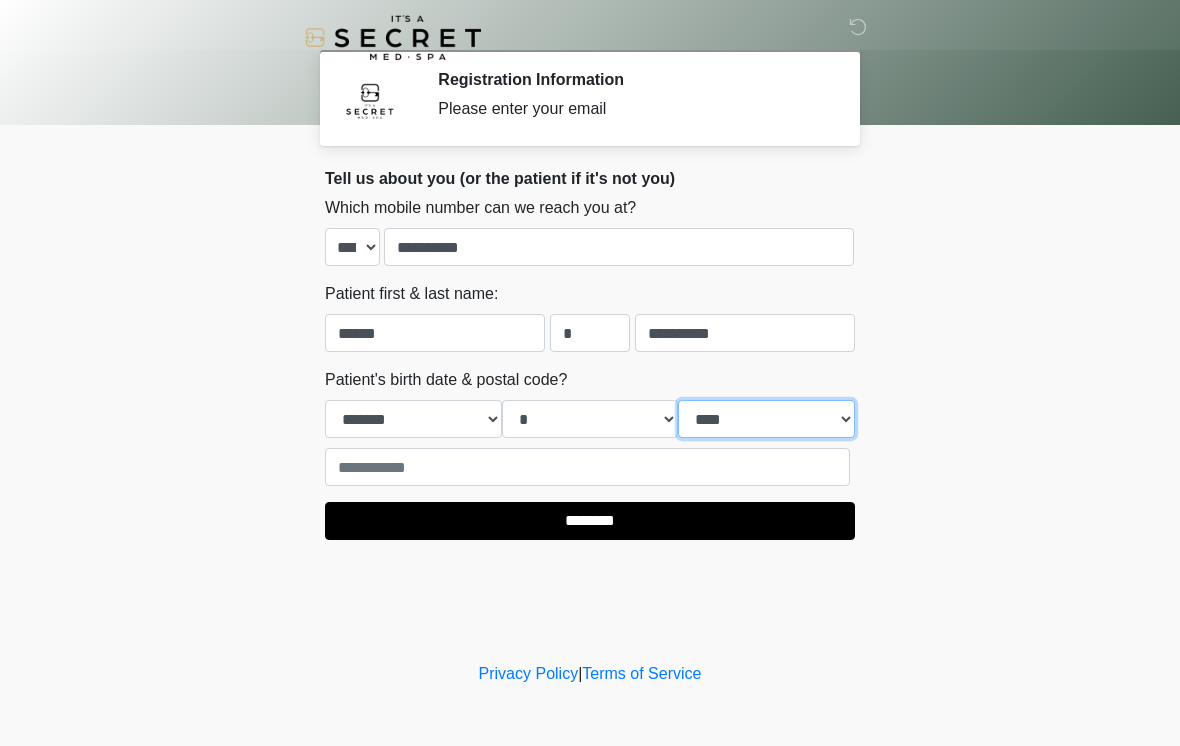 click on "****
****
****
****
****
****
****
****
****
****
****
****
****
****
****
****
****
****
****
****
****
****
****
****
****
****
****
****
****
****
****
****
****
****
****
****
****
****
****
****
****
****
****
****
****
****
****
****
****
****
****
****
****
****
****
****
****
****
****
****
****
****
****
****
****
****
****
****
****
****
****
****
****
****
****
****
****
****
****
****
****
****
****
****
****
****
****
****
****
****
****
****
****
****
****
****
****
****
****
****
****
****" at bounding box center (766, 419) 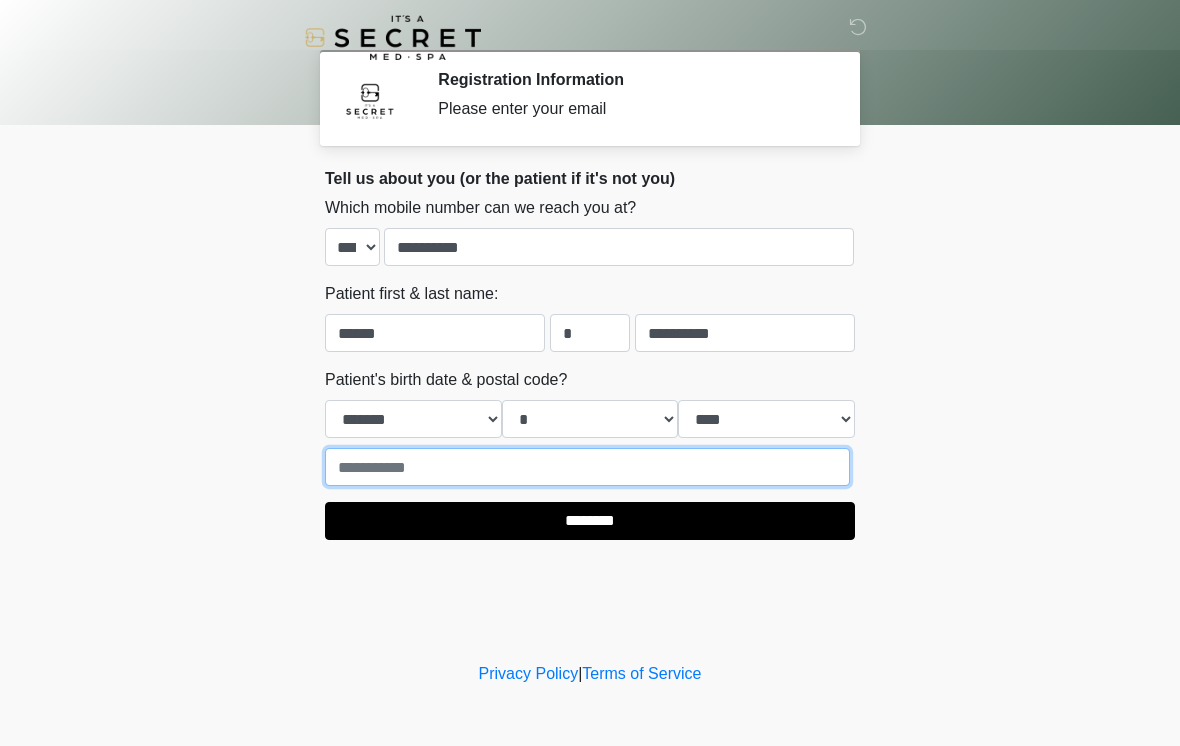 click at bounding box center (587, 467) 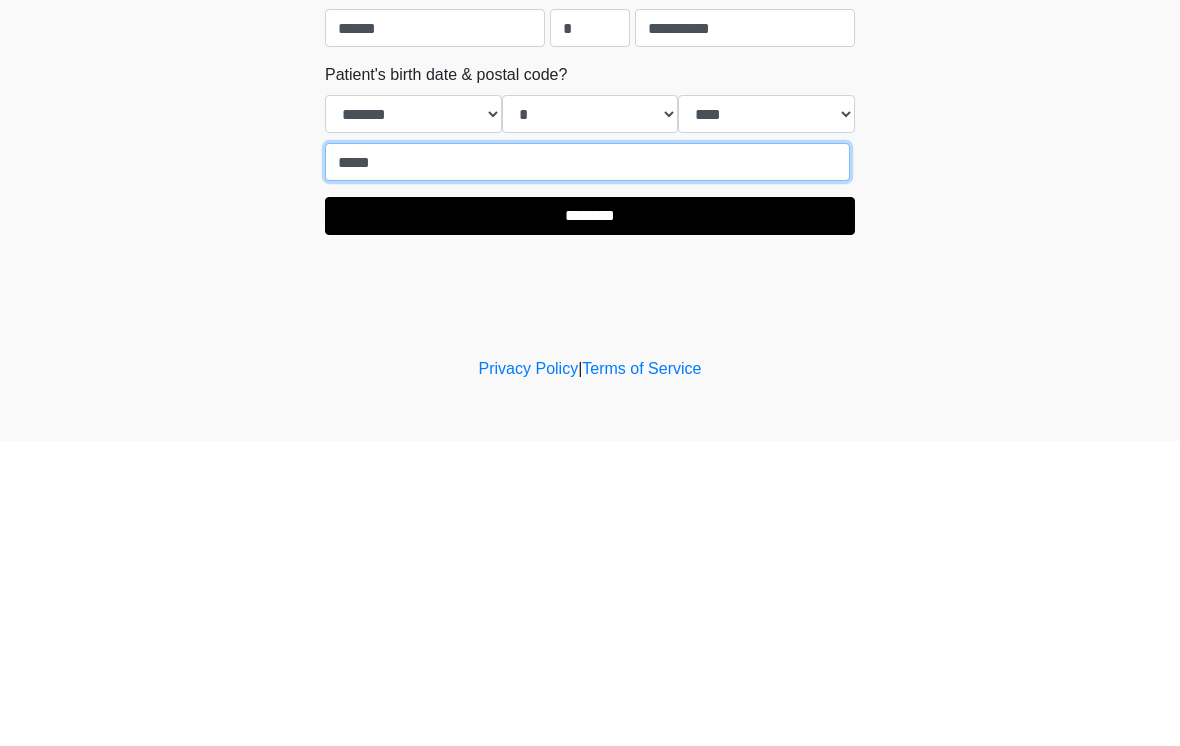 type on "*****" 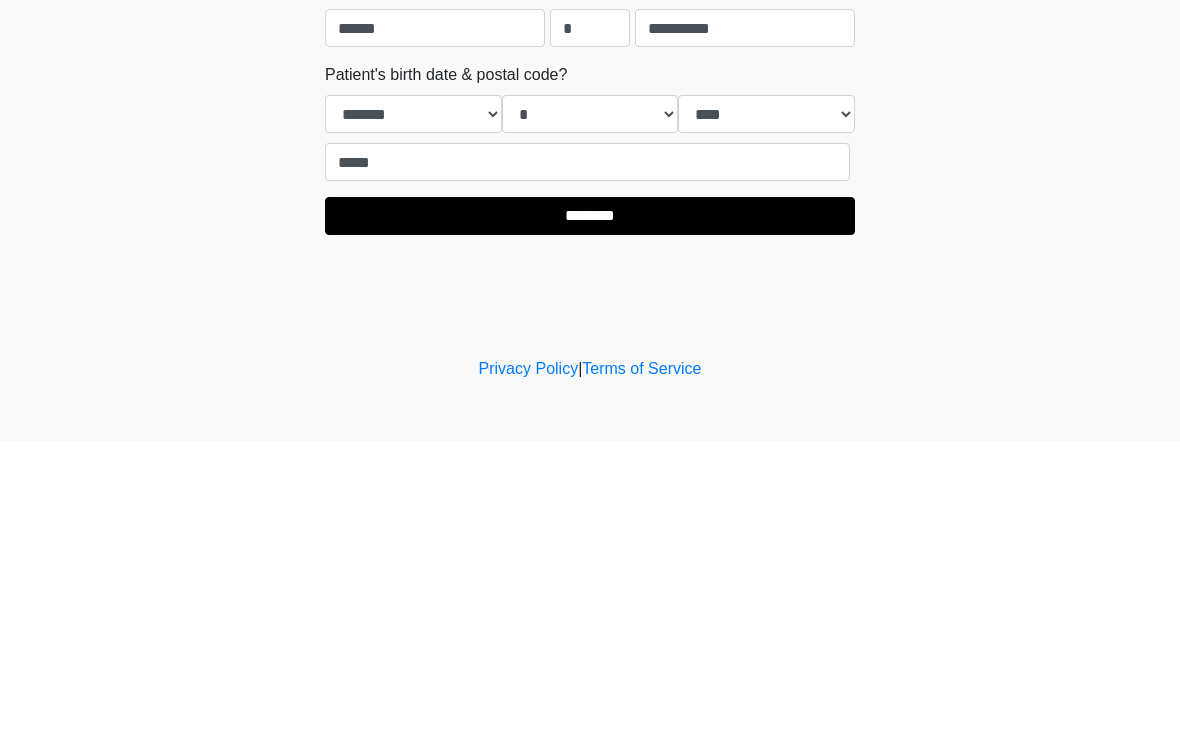 click on "********" at bounding box center (590, 521) 